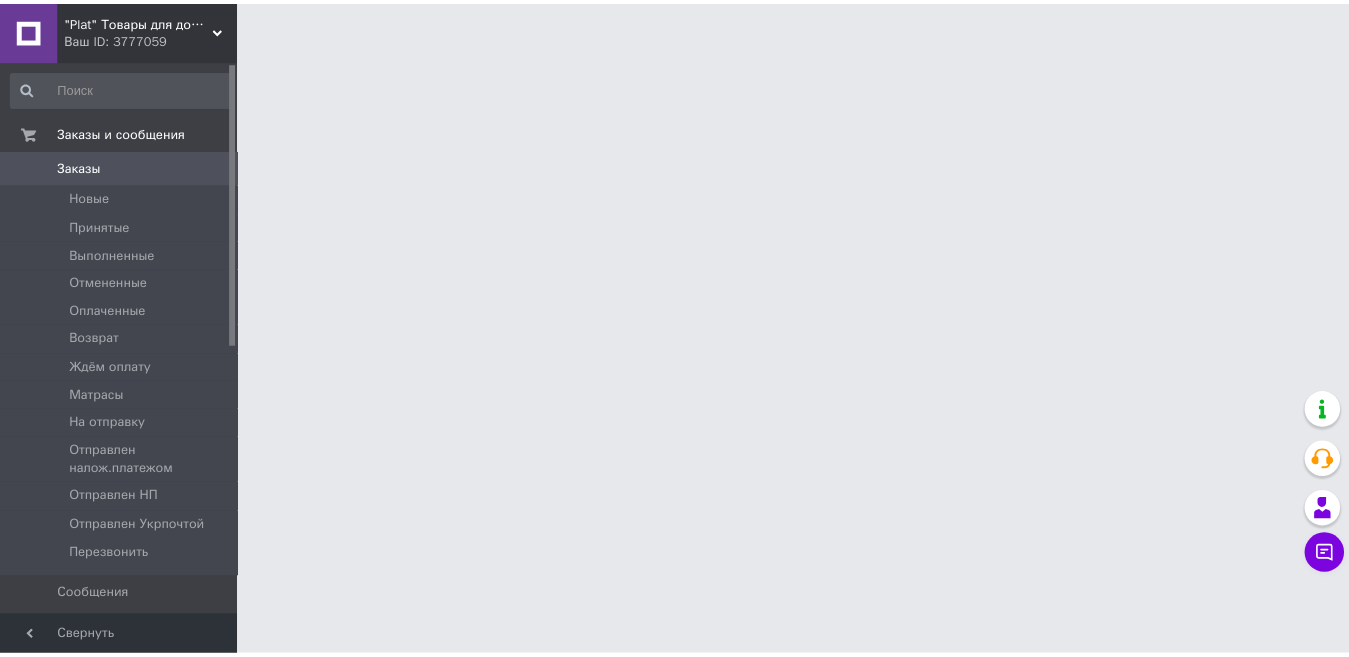 scroll, scrollTop: 0, scrollLeft: 0, axis: both 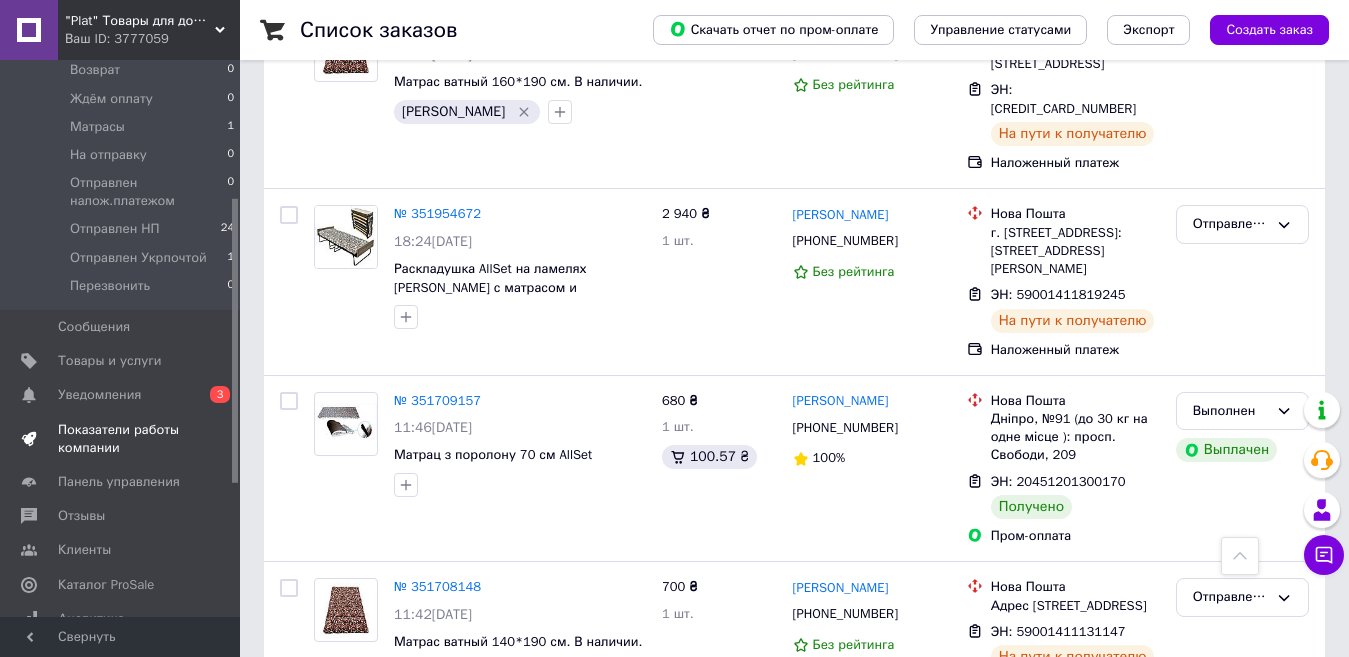 drag, startPoint x: 236, startPoint y: 315, endPoint x: 239, endPoint y: 456, distance: 141.0319 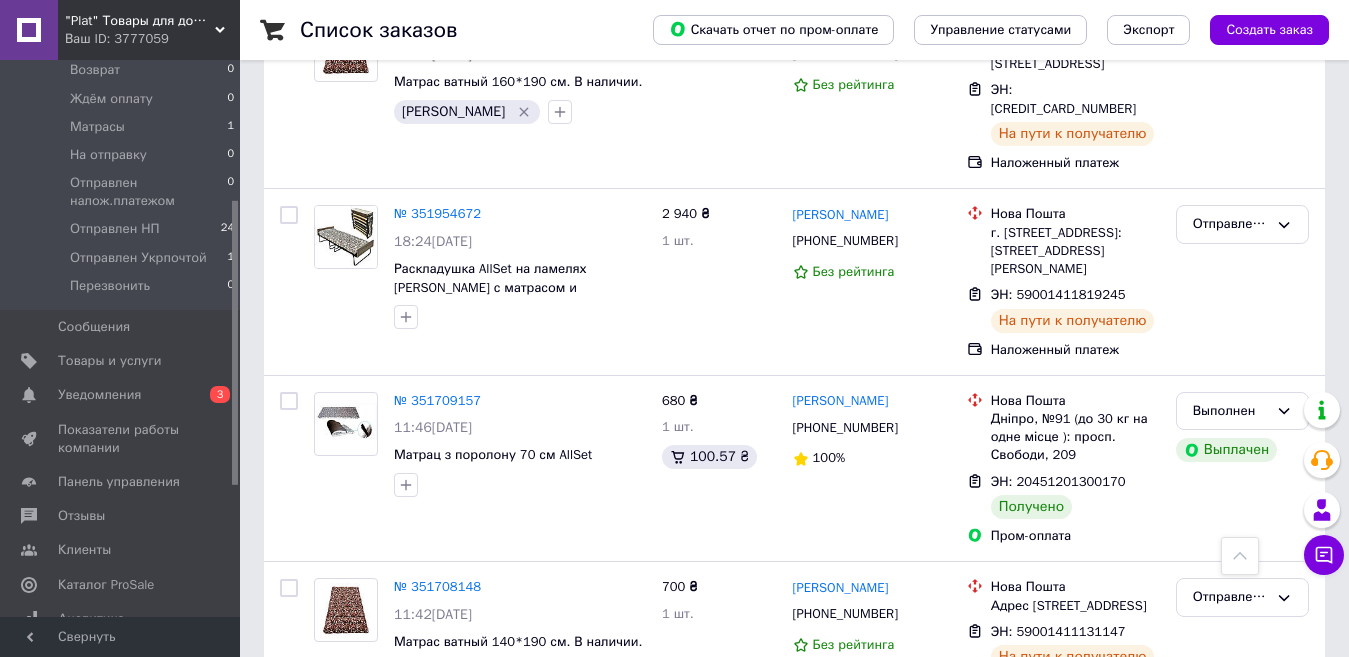 scroll, scrollTop: 273, scrollLeft: 0, axis: vertical 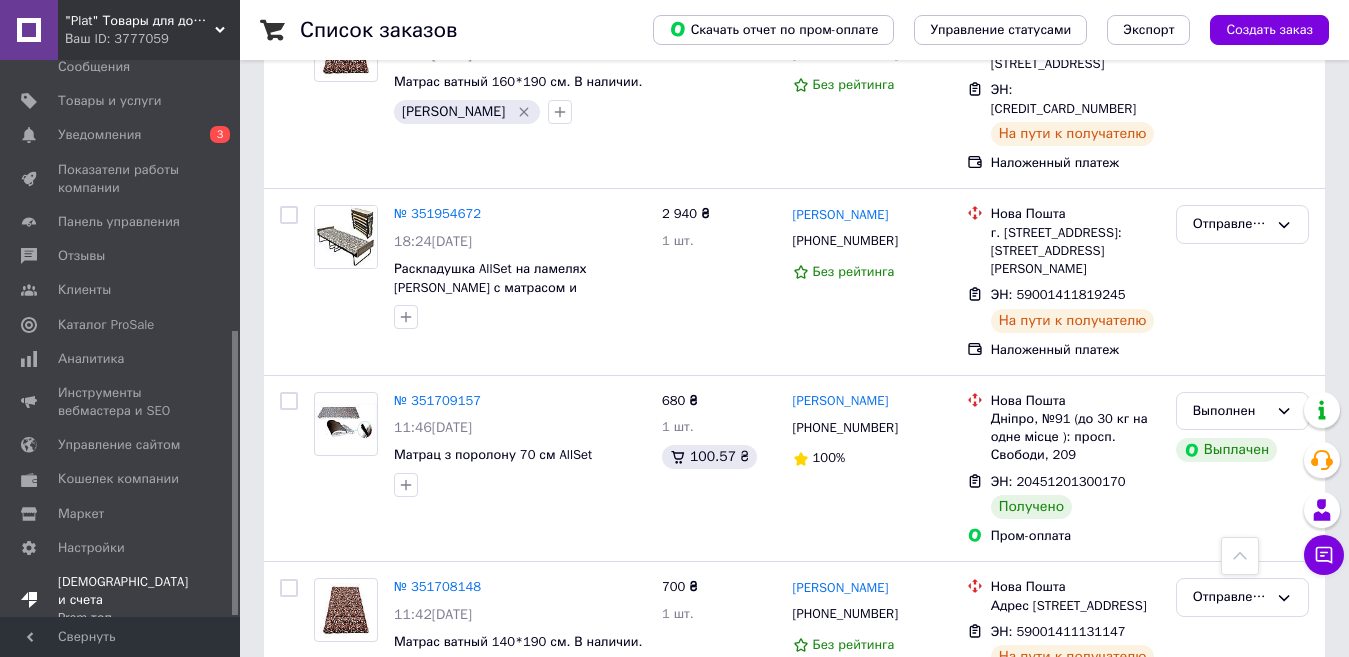 drag, startPoint x: 237, startPoint y: 462, endPoint x: 231, endPoint y: 605, distance: 143.12582 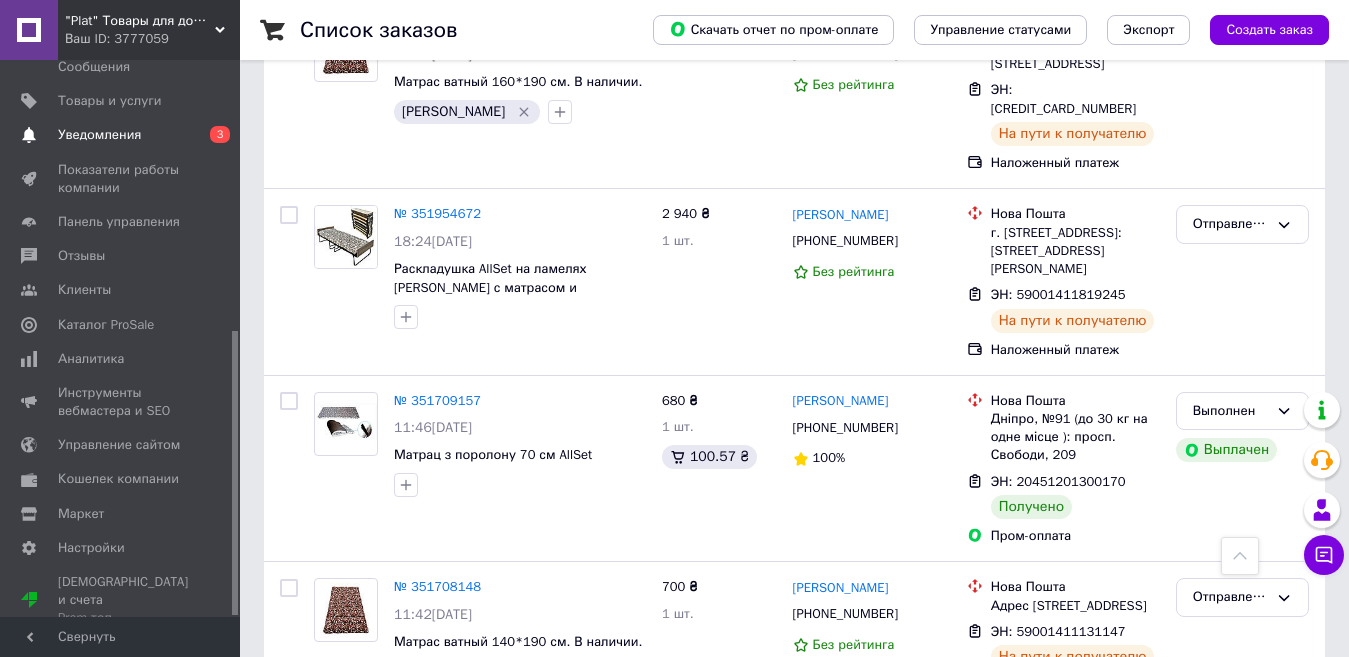 click on "Уведомления" at bounding box center (99, 135) 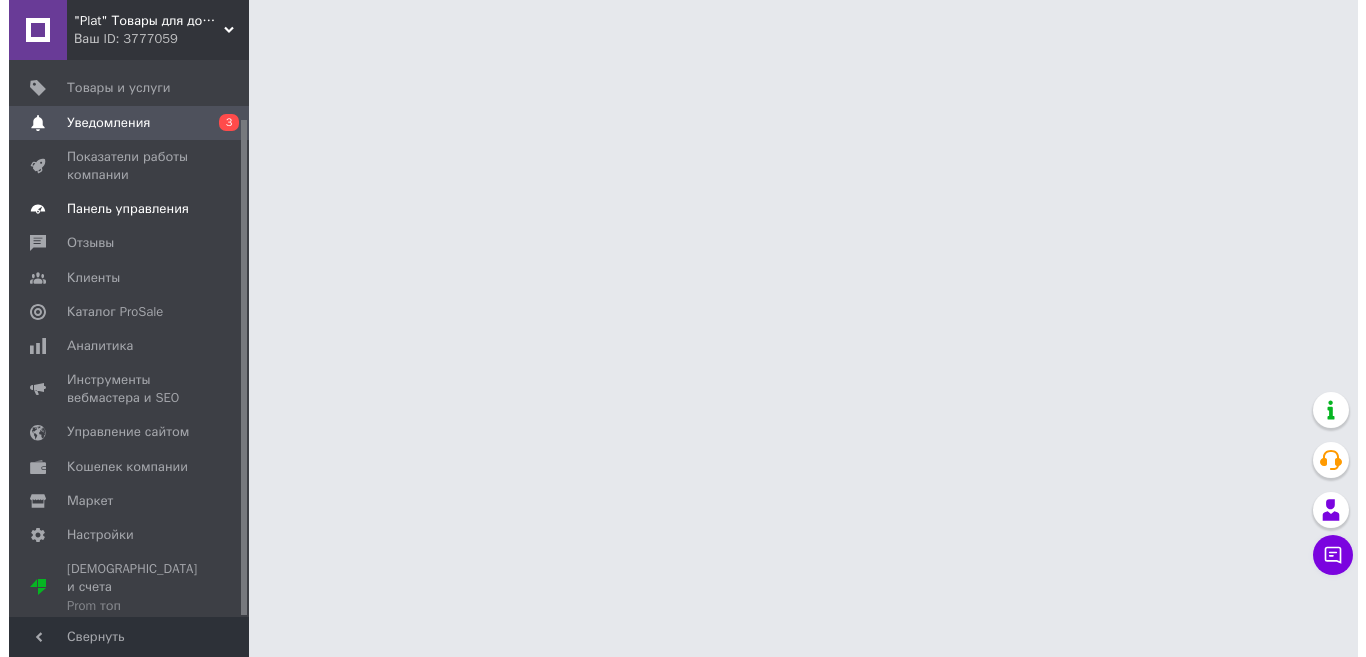 scroll, scrollTop: 0, scrollLeft: 0, axis: both 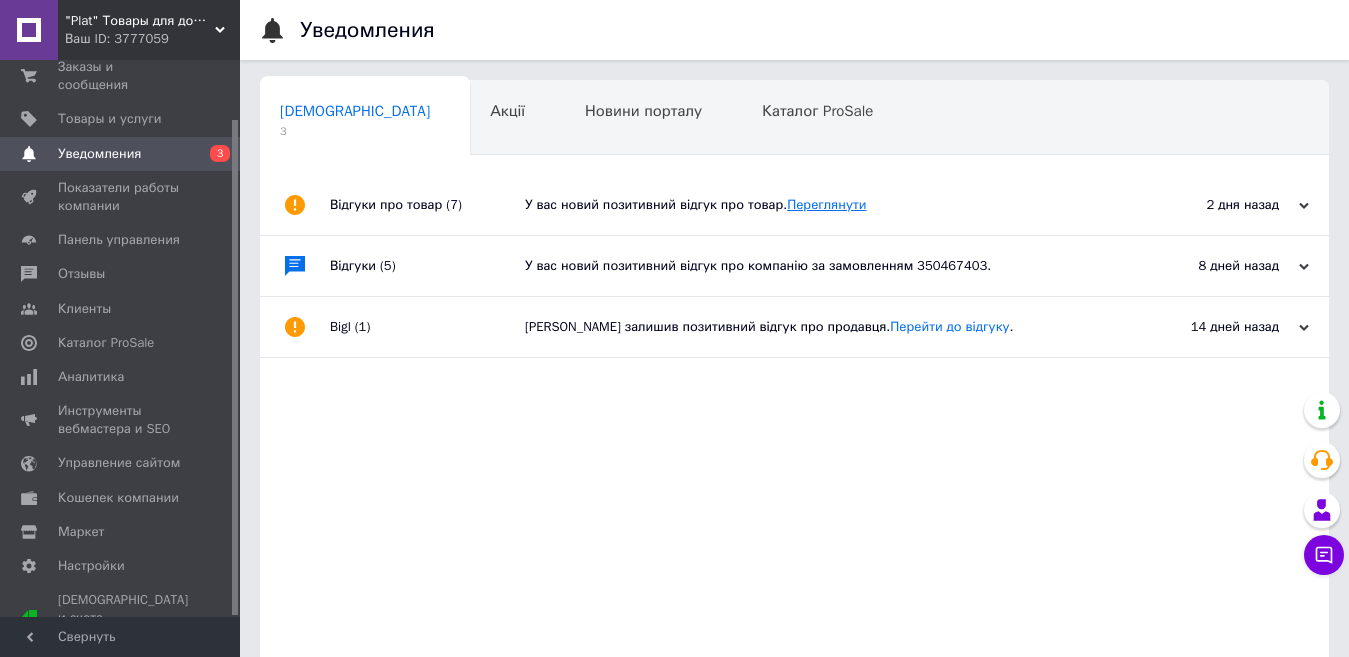 click on "Переглянути" at bounding box center (826, 204) 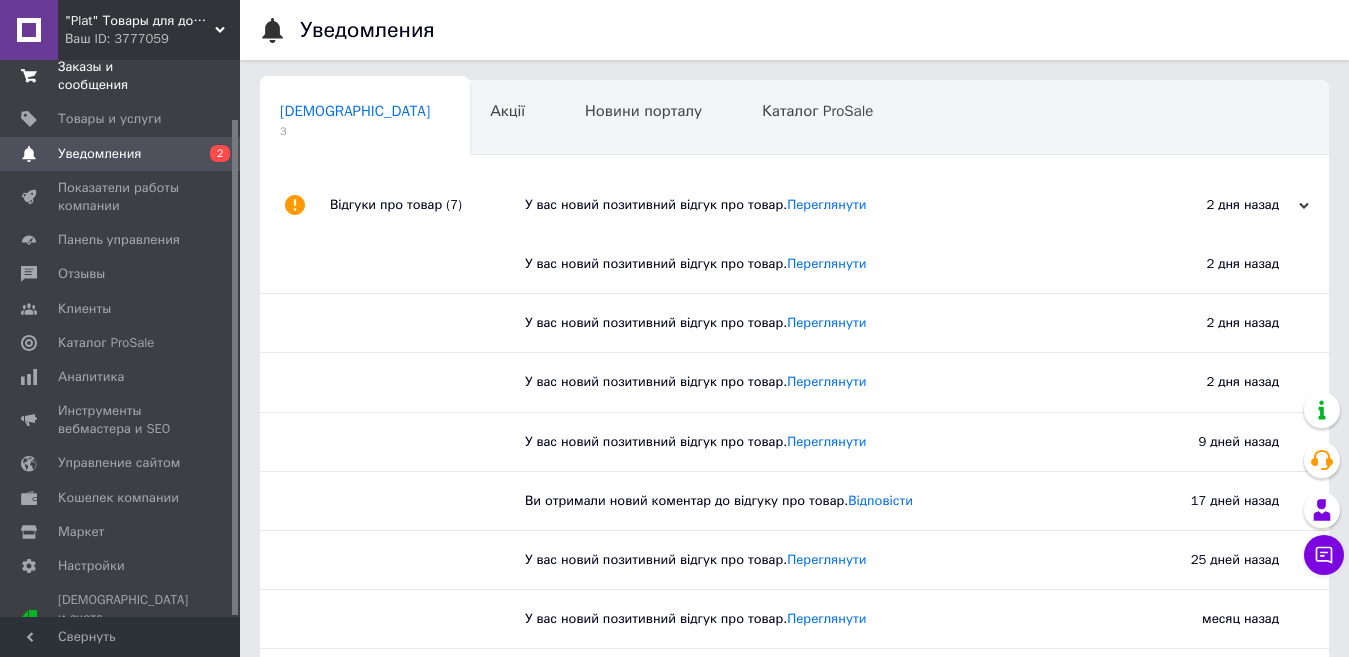 click on "Заказы и сообщения" at bounding box center (121, 76) 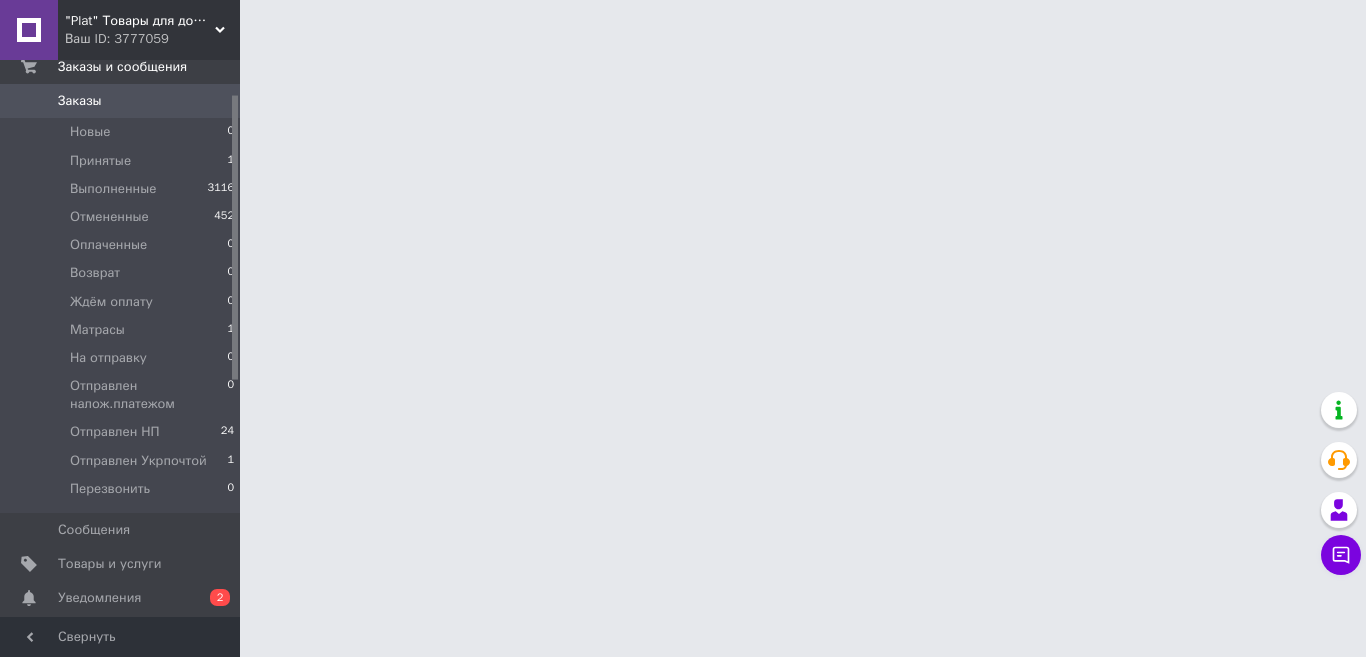 click on "Заказы" at bounding box center [80, 101] 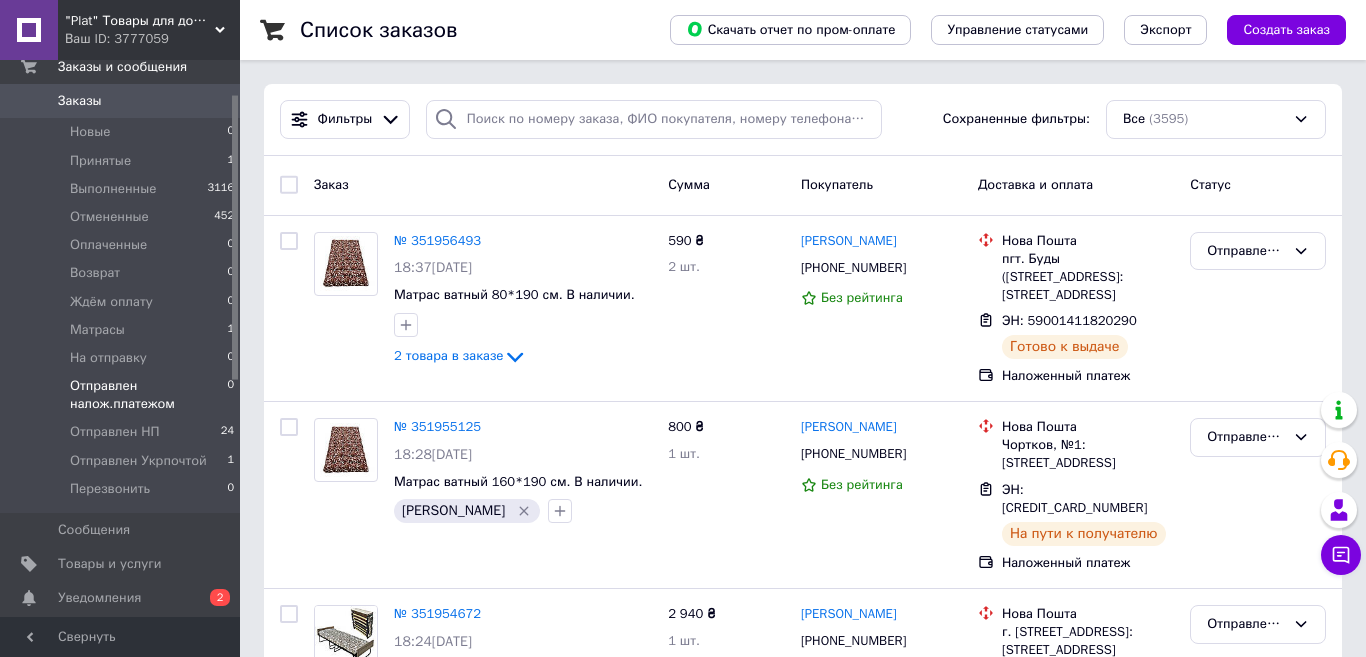 click on "Заказы и сообщения Заказы 0 Новые 0 Принятые 1 Выполненные 3116 Отмененные 452 Оплаченные 0 Возврат 0 Ждём оплату  0 Матрасы 1 На отправку 0 Отправлен налож.платежом 0 Отправлен НП 24 Отправлен Укрпочтой 1 Перезвонить 0 Сообщения 0 Товары и услуги Уведомления 0 2 Показатели работы компании Панель управления Отзывы Клиенты Каталог ProSale Аналитика Инструменты вебмастера и SEO Управление сайтом Кошелек компании Маркет Настройки Тарифы и счета Prom топ" at bounding box center [120, 338] 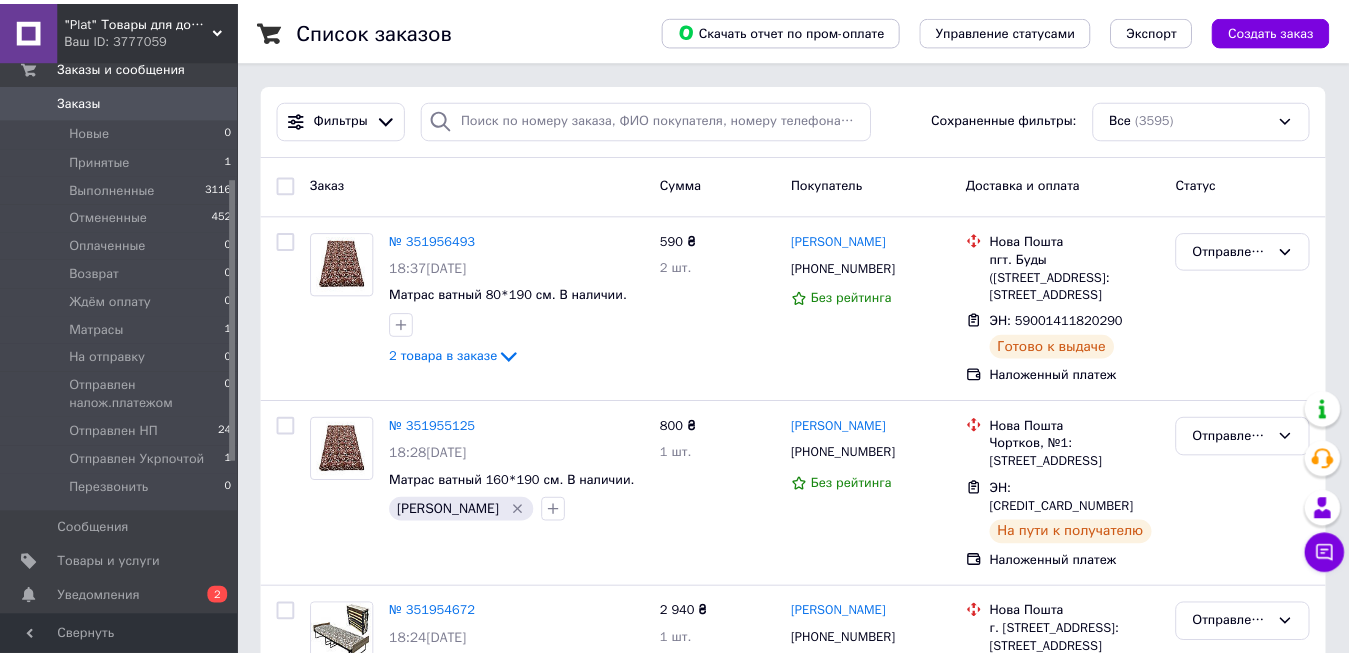 scroll, scrollTop: 229, scrollLeft: 0, axis: vertical 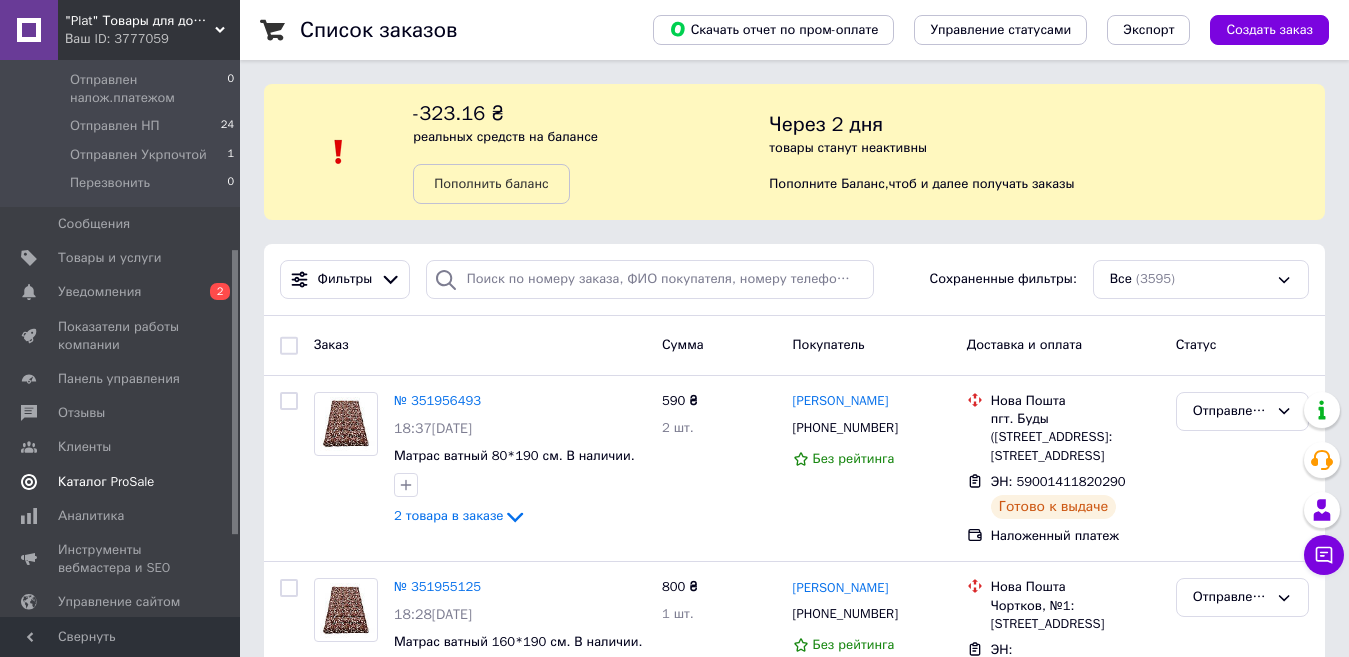 drag, startPoint x: 235, startPoint y: 361, endPoint x: 113, endPoint y: 473, distance: 165.61401 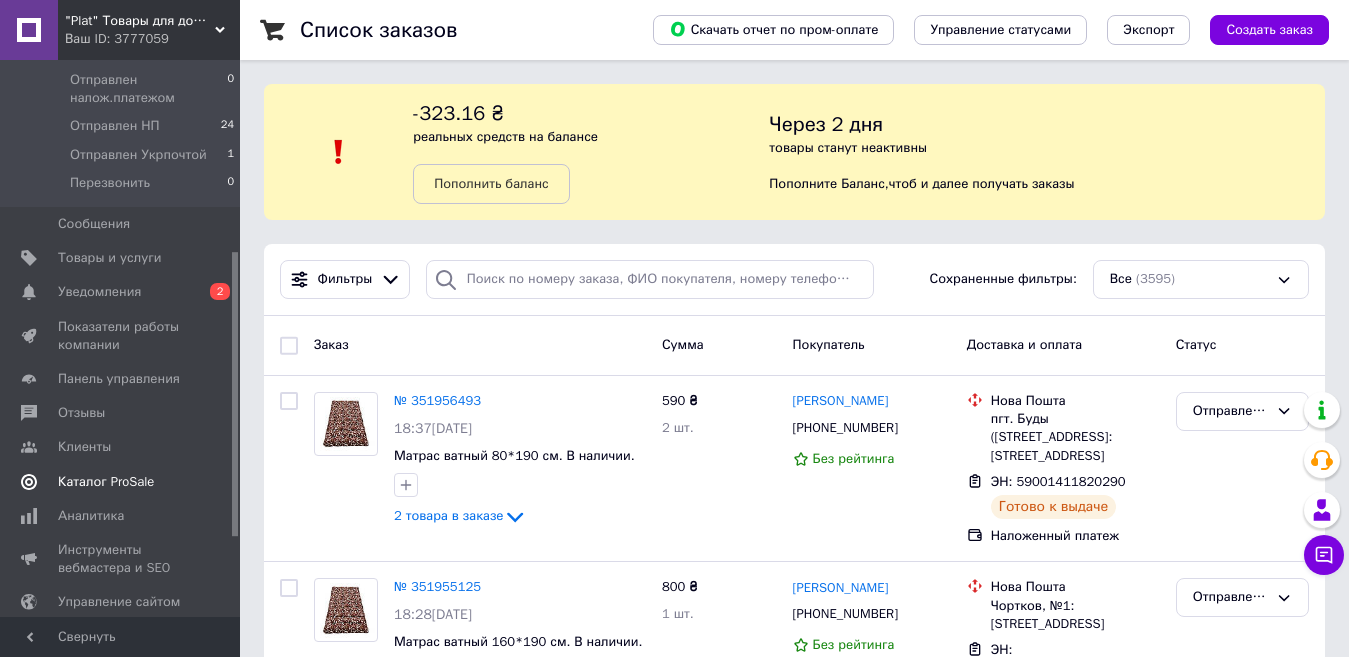 scroll, scrollTop: 374, scrollLeft: 0, axis: vertical 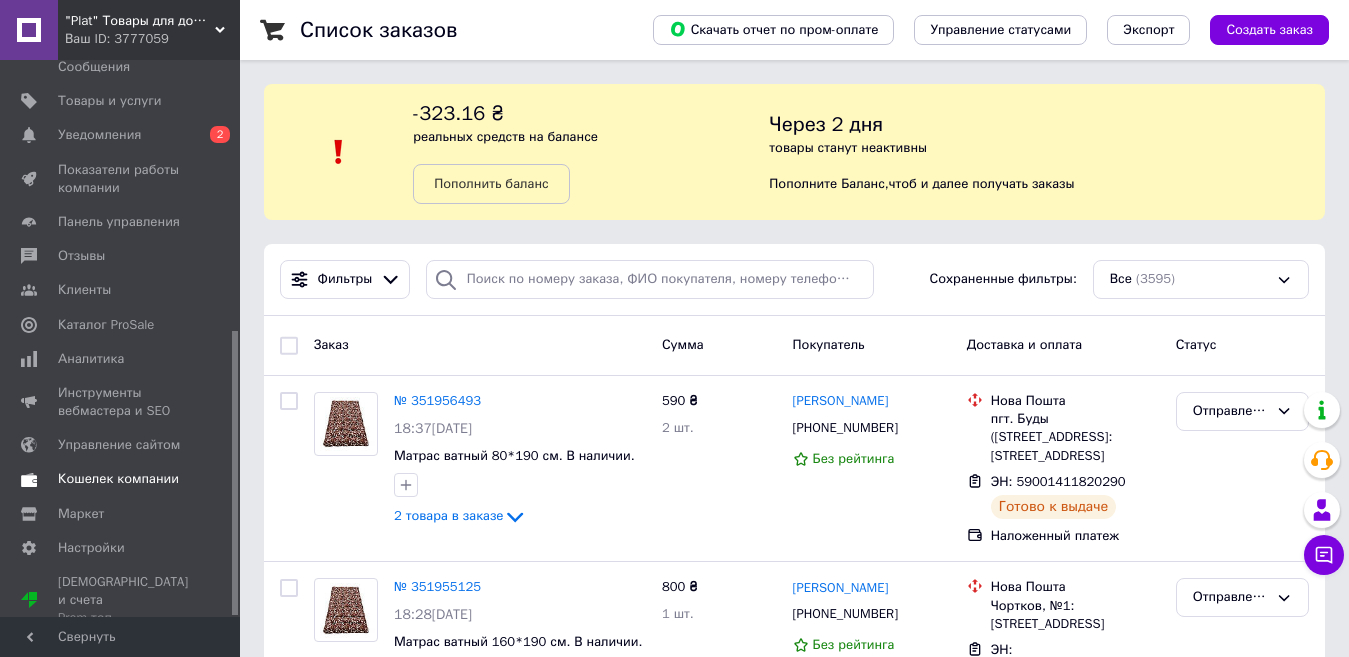 drag, startPoint x: 235, startPoint y: 330, endPoint x: 224, endPoint y: 473, distance: 143.42245 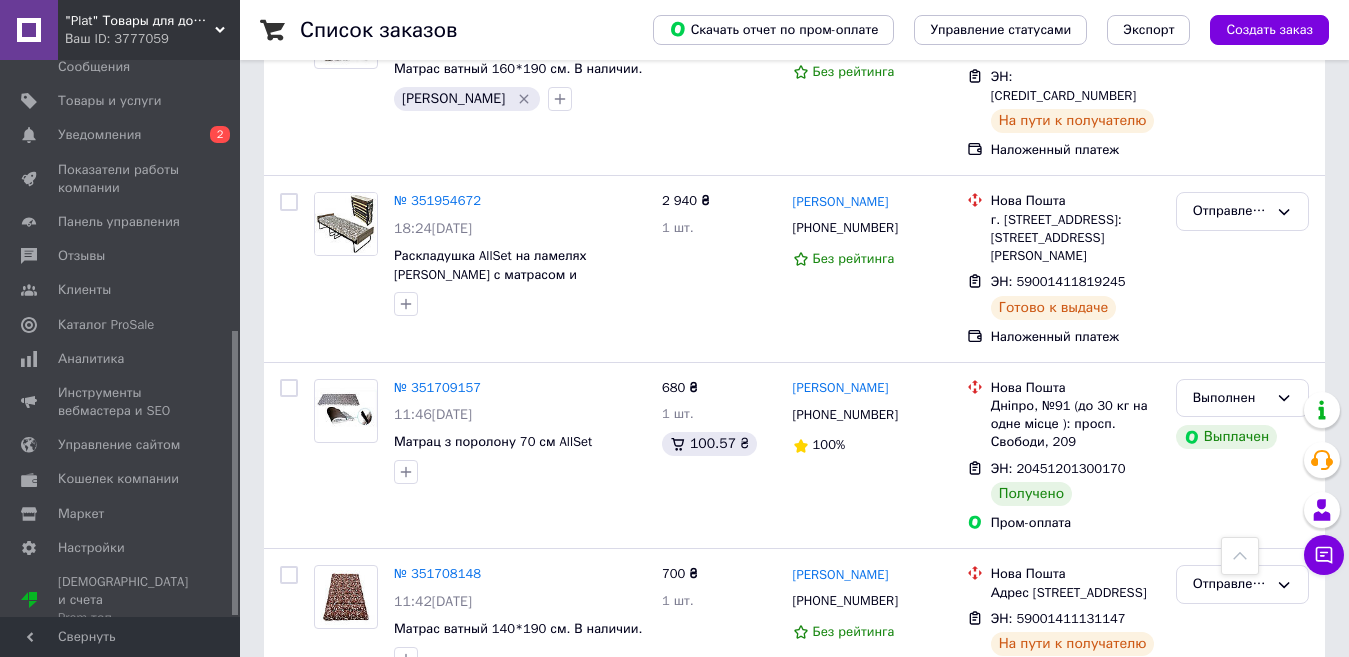 scroll, scrollTop: 613, scrollLeft: 0, axis: vertical 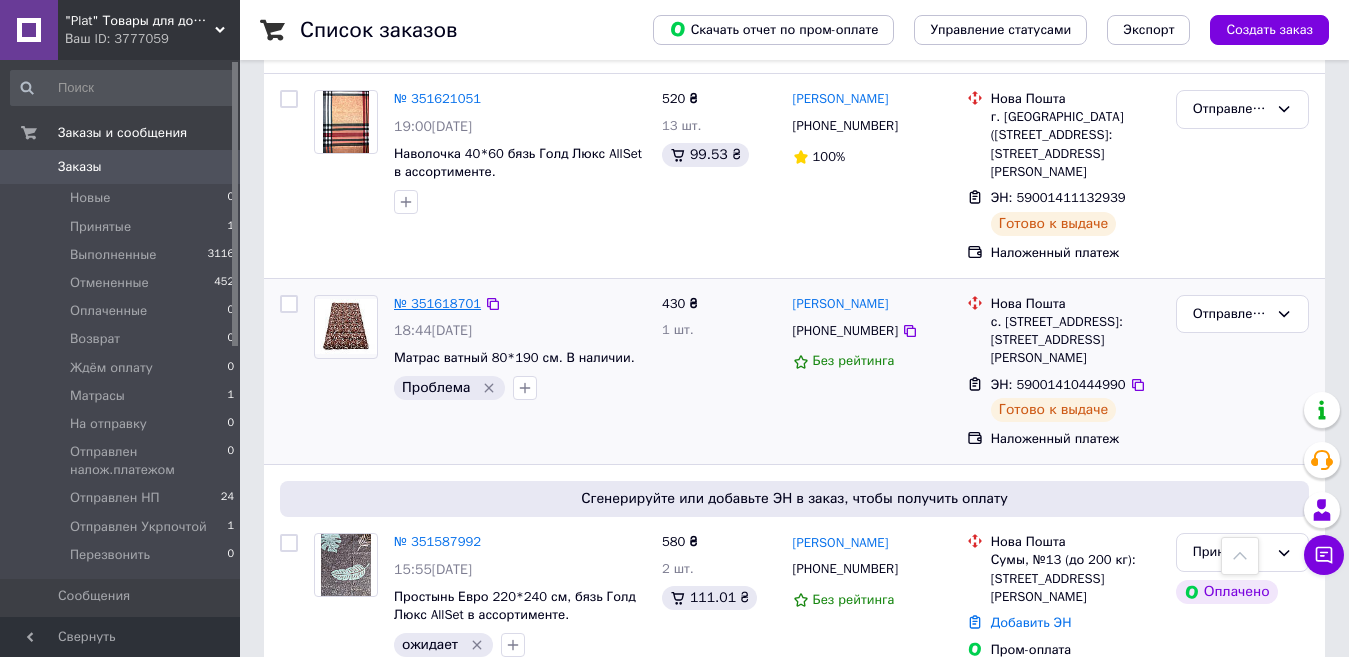 click on "№ 351618701" at bounding box center [437, 303] 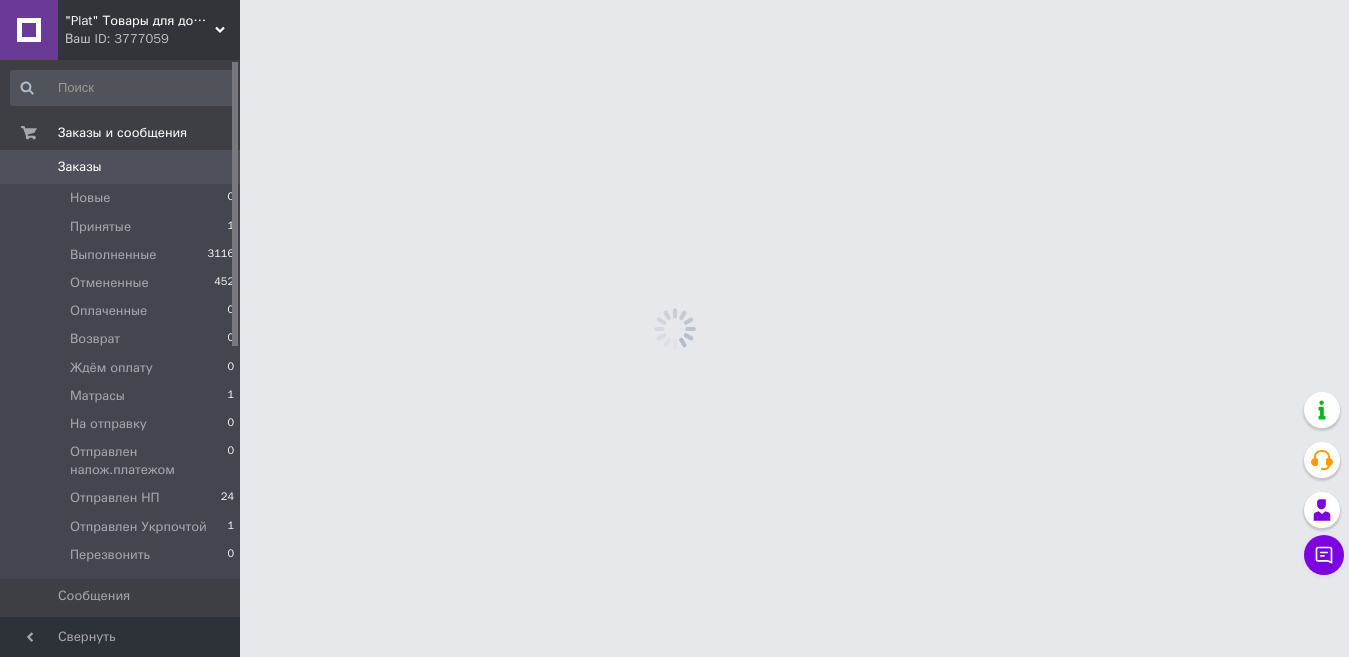 scroll, scrollTop: 0, scrollLeft: 0, axis: both 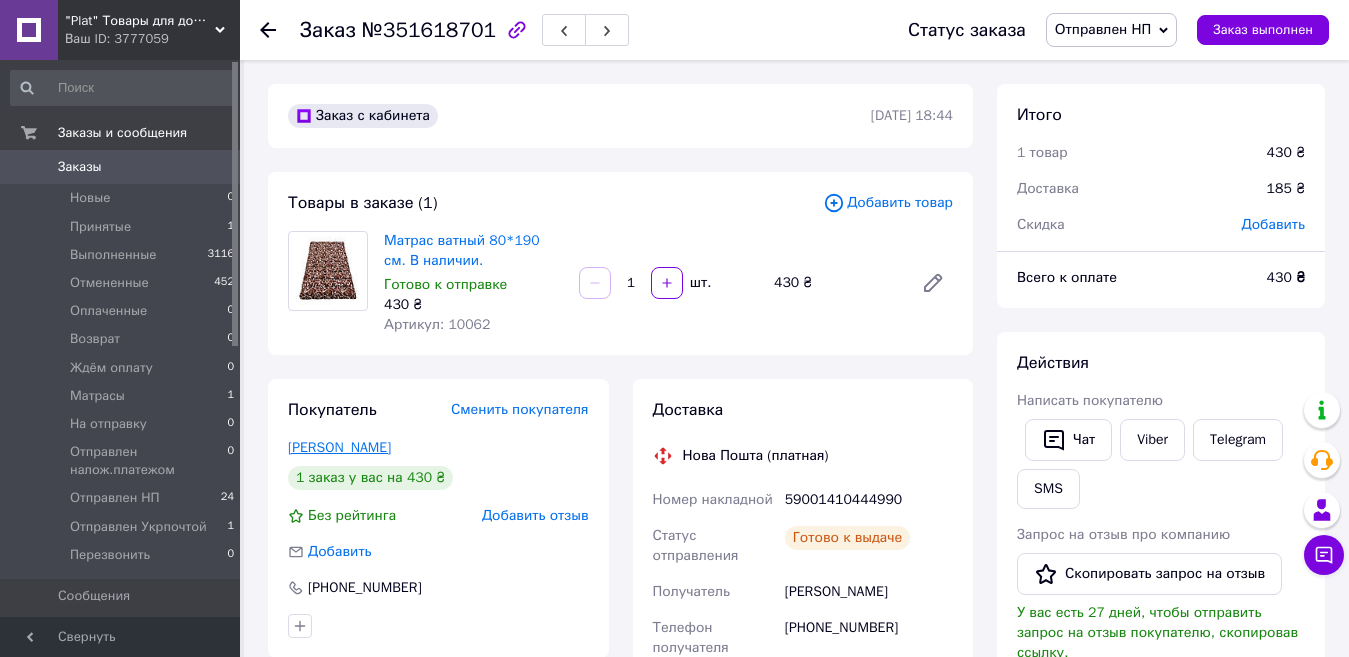 click on "[PERSON_NAME]" at bounding box center (339, 447) 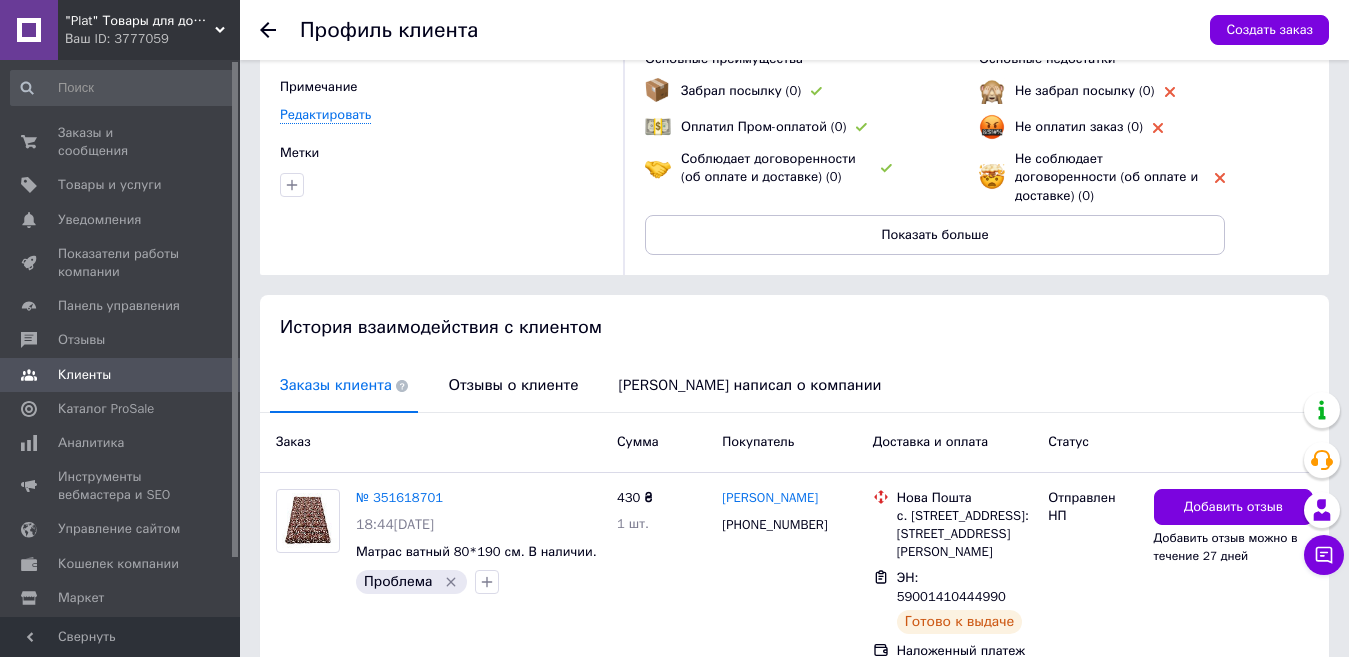 scroll, scrollTop: 165, scrollLeft: 0, axis: vertical 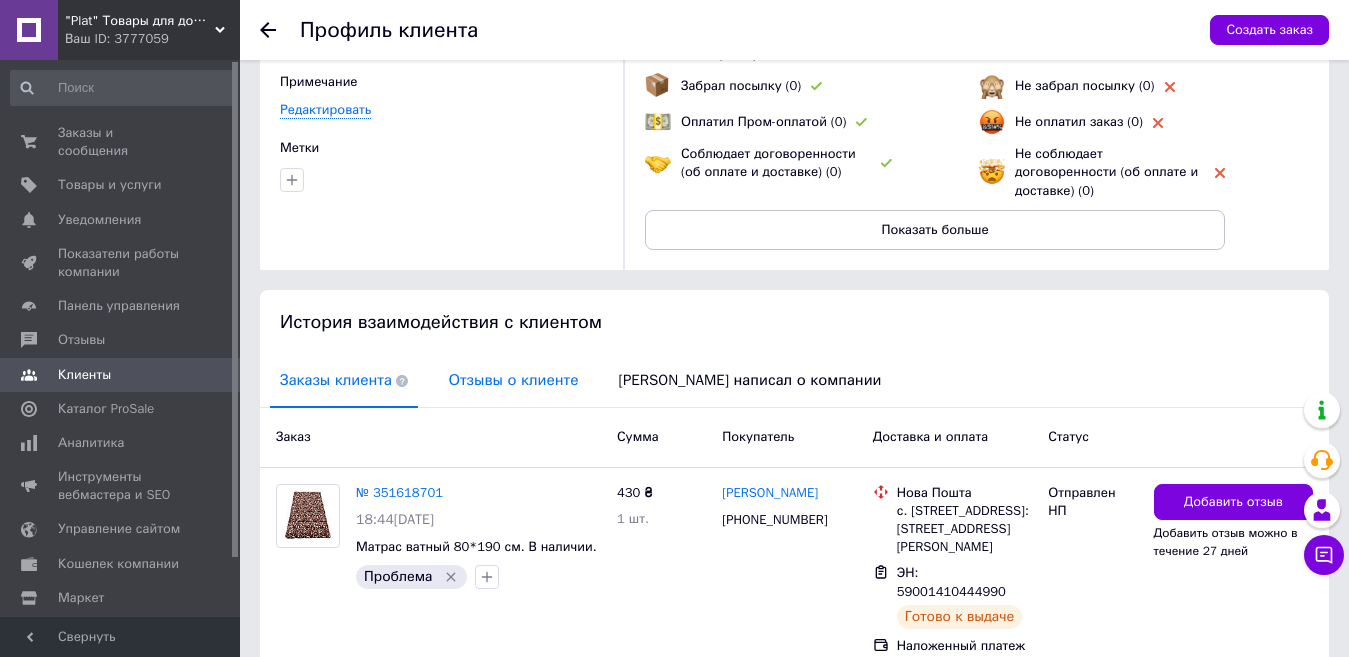 click on "Отзывы о клиенте" at bounding box center [513, 380] 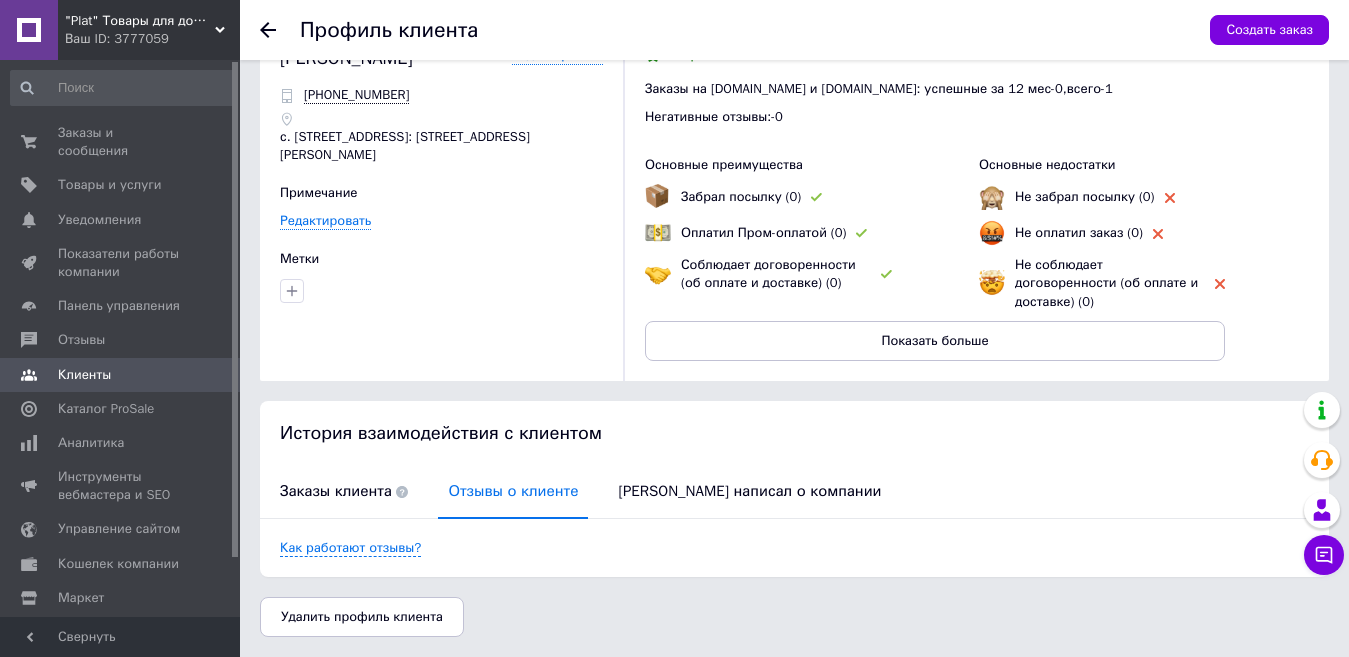 scroll, scrollTop: 36, scrollLeft: 0, axis: vertical 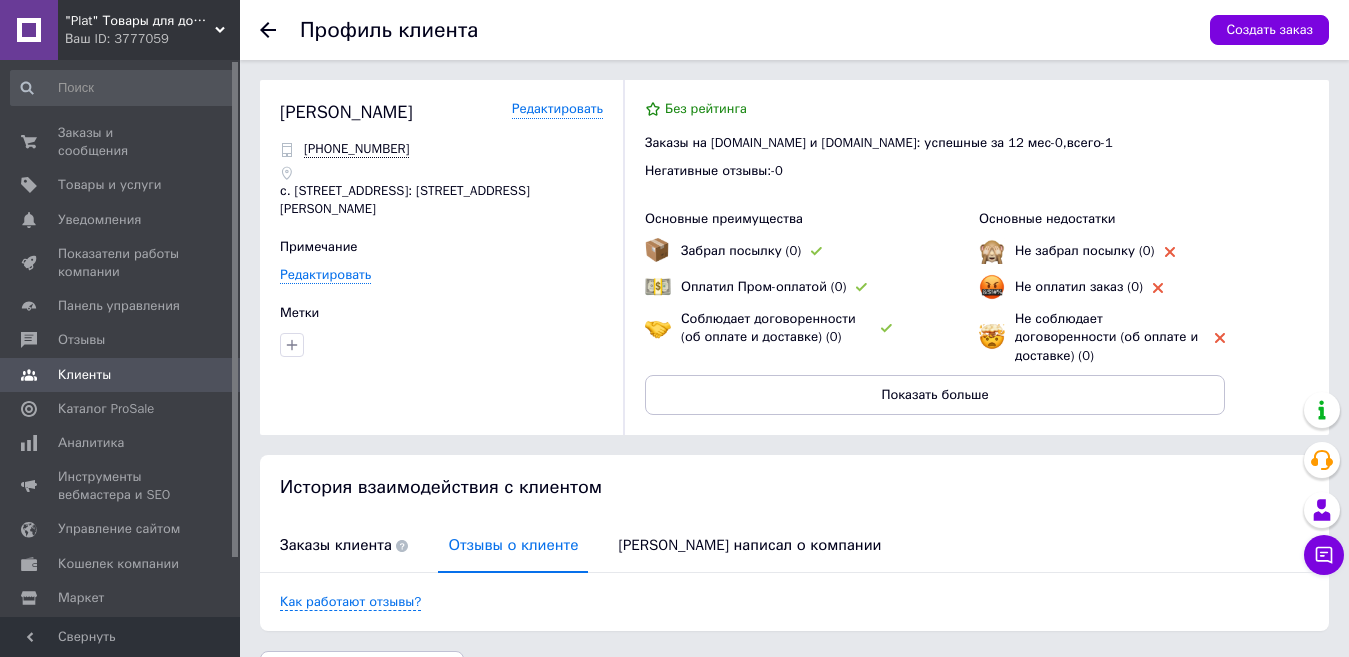 click on "Не забрал посылку (0)" at bounding box center (1085, 250) 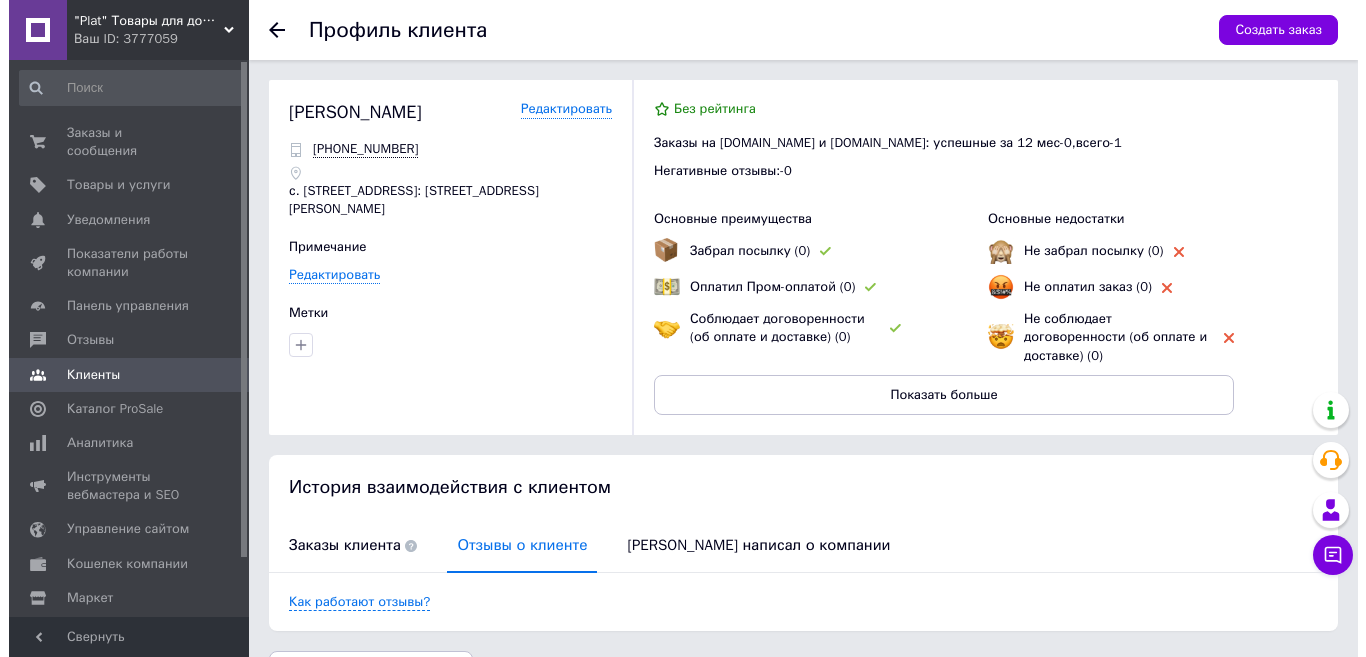 scroll, scrollTop: 36, scrollLeft: 0, axis: vertical 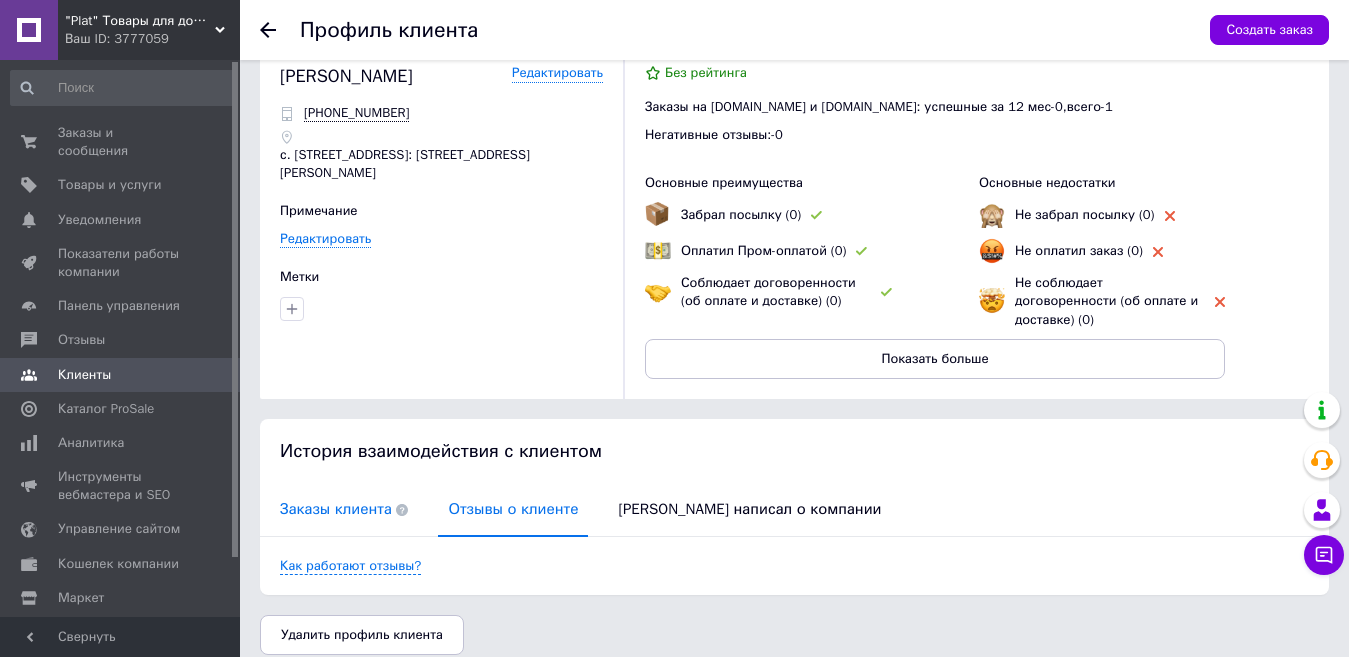 click on "Заказы клиента" at bounding box center [344, 509] 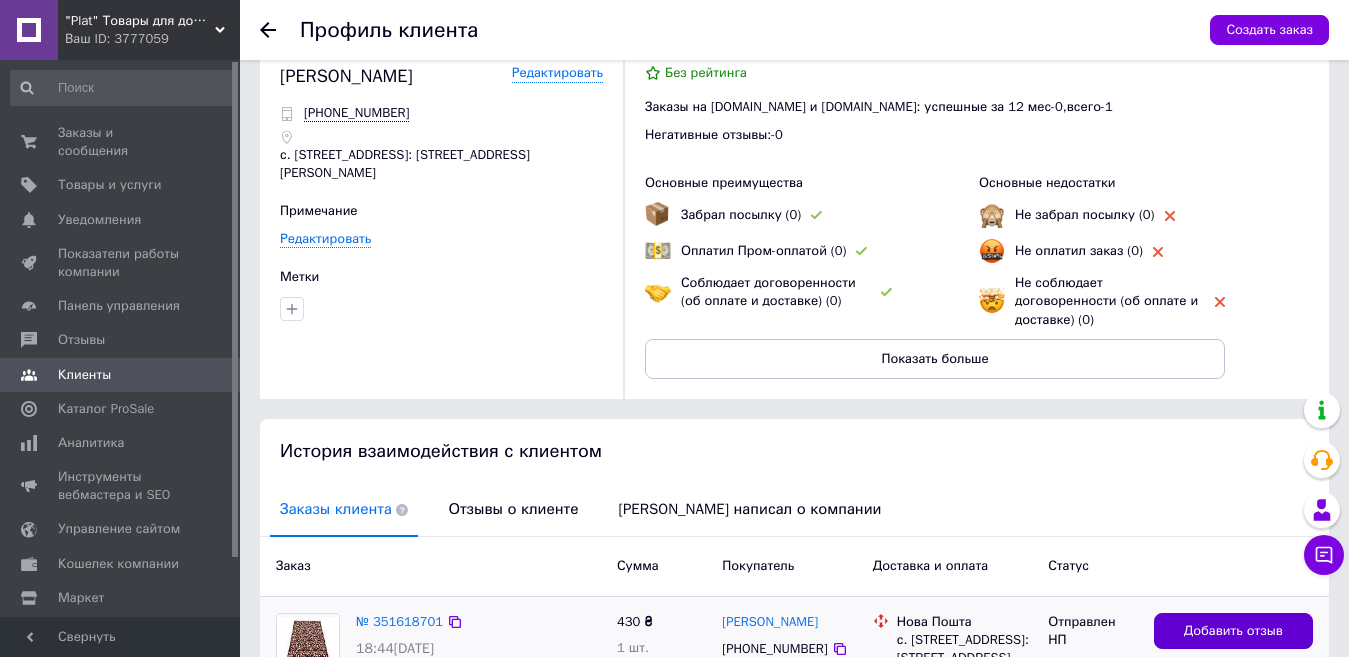 click on "Добавить отзыв" at bounding box center (1233, 631) 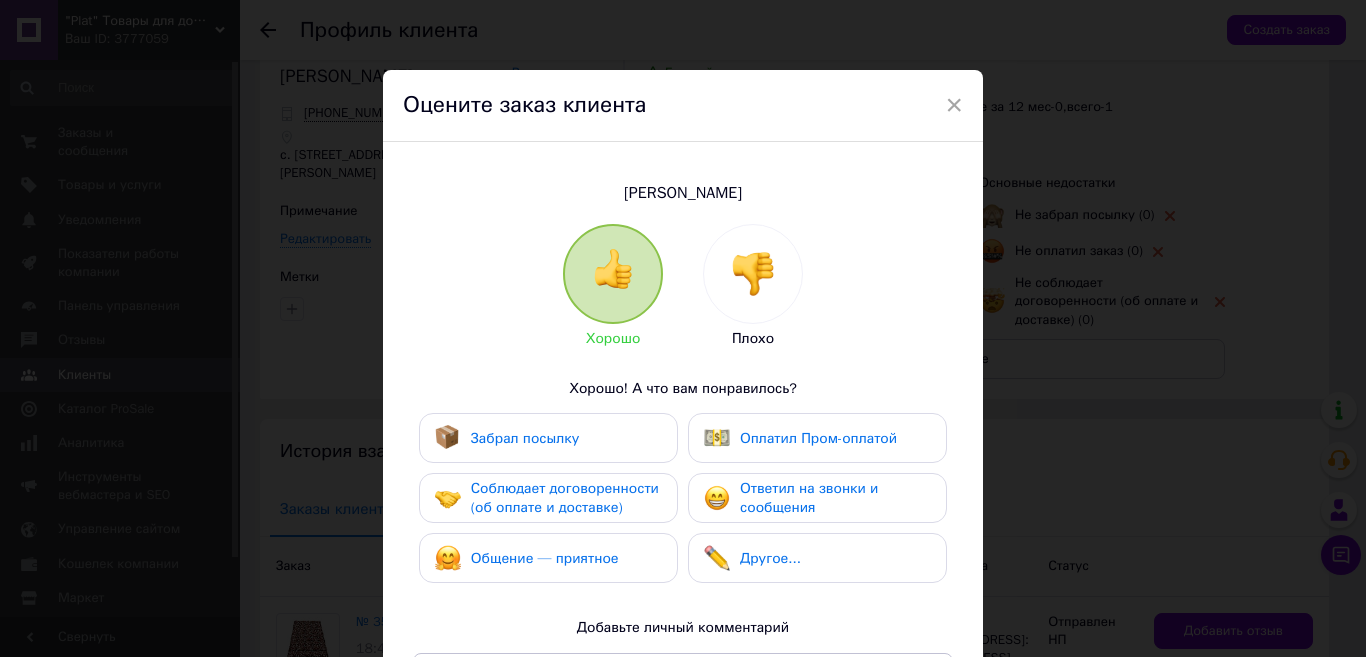 click at bounding box center [753, 274] 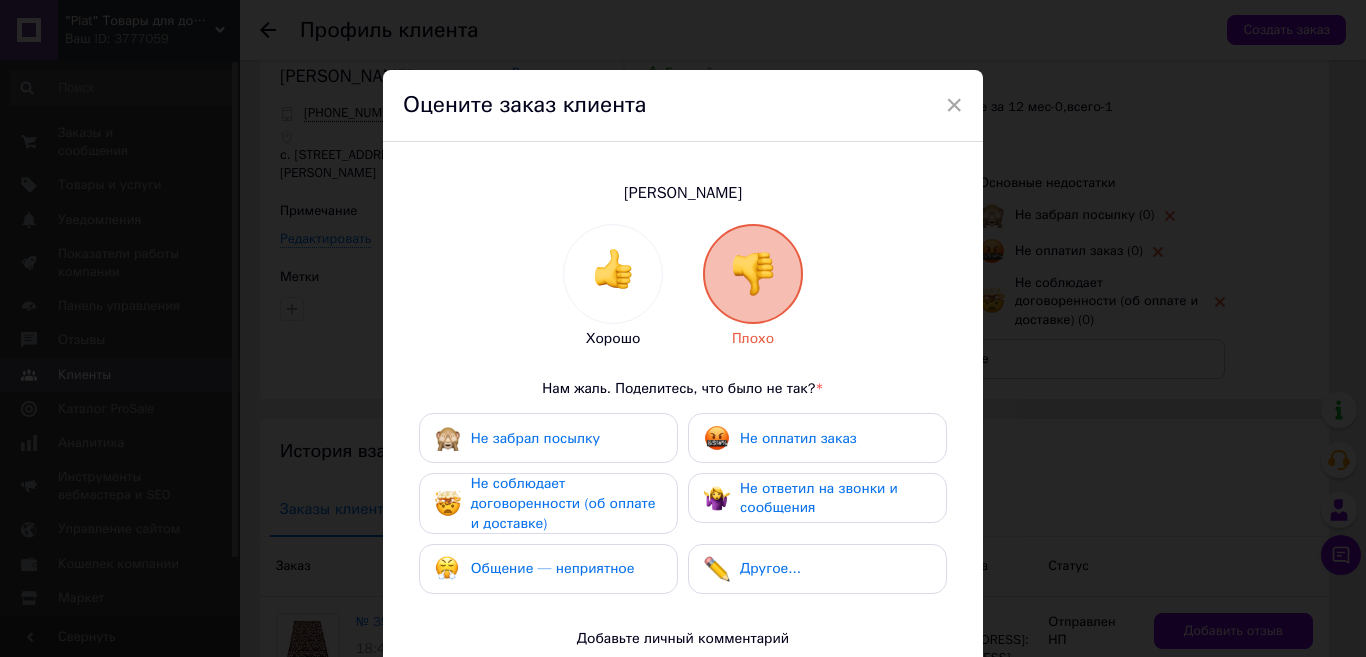 click on "Не оплатил заказ" at bounding box center (798, 438) 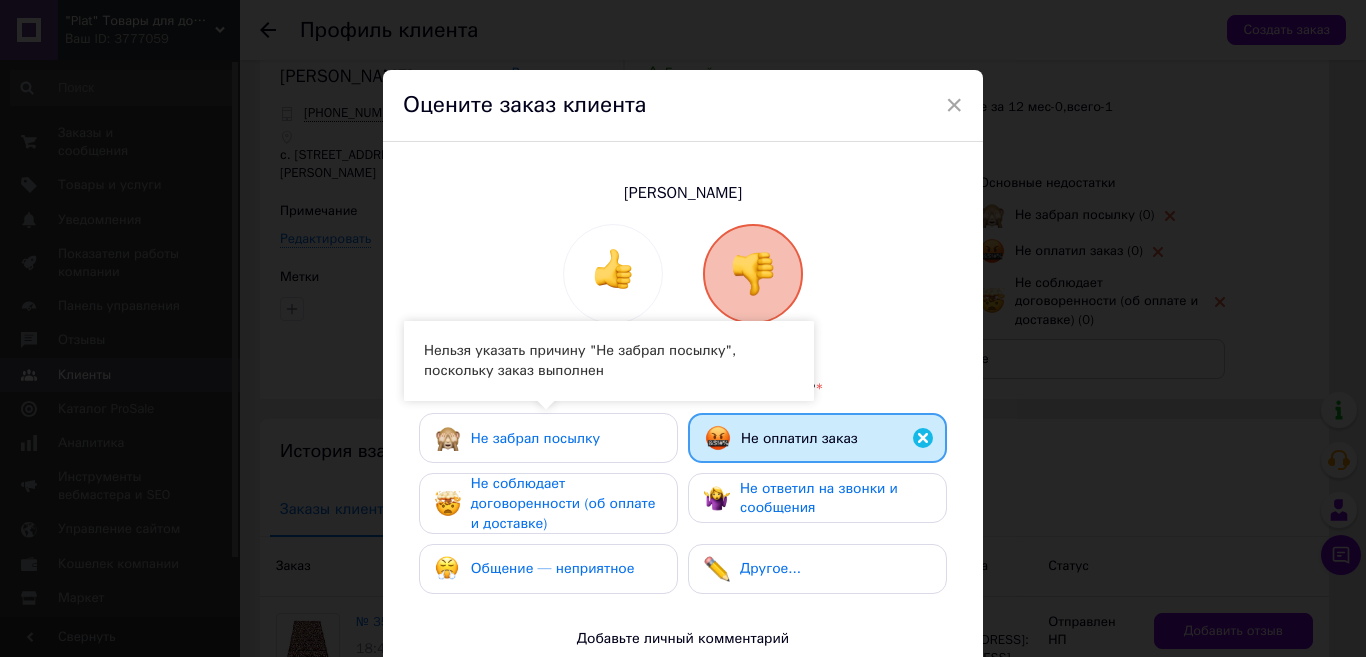 click on "Не забрал посылку" at bounding box center [535, 438] 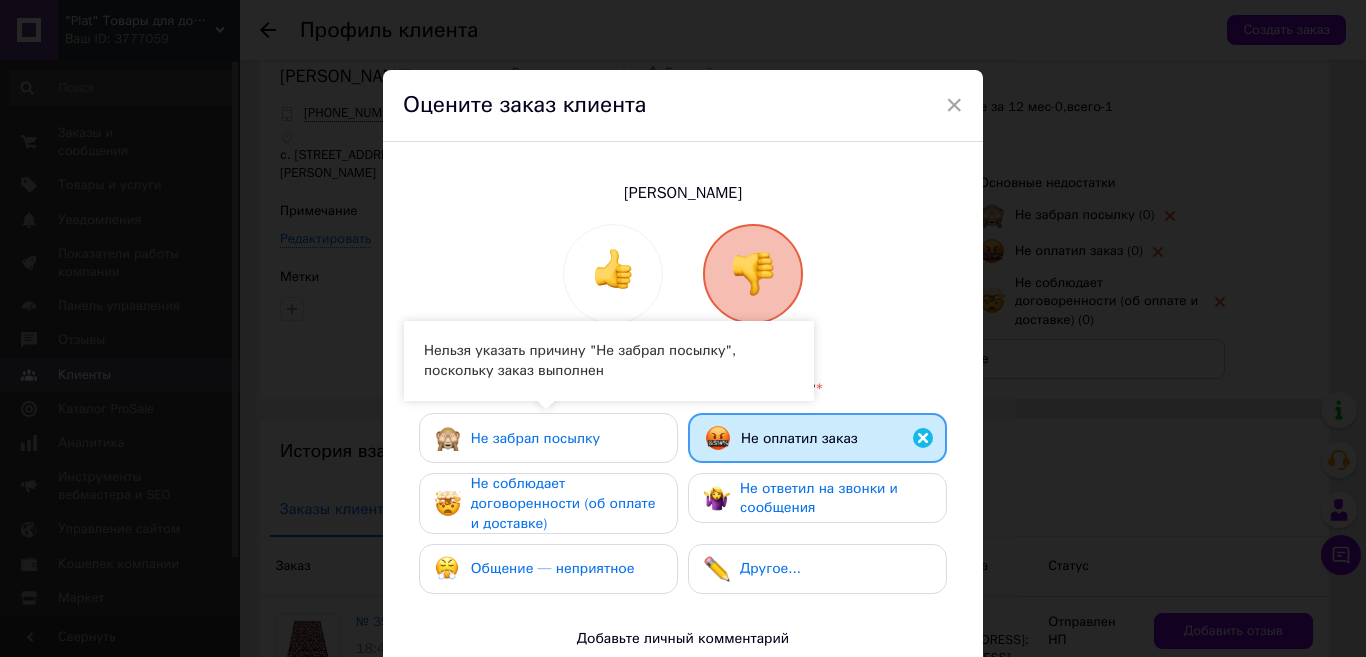 click on "Не забрал посылку" at bounding box center (517, 438) 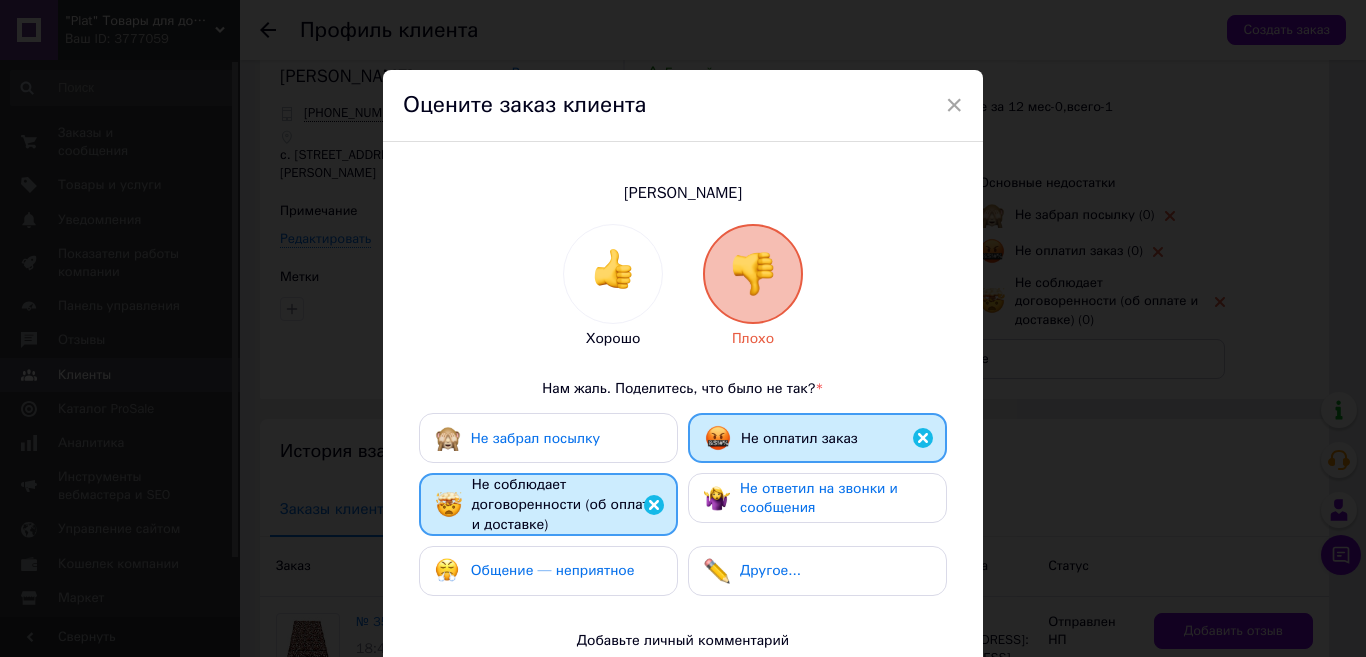 click on "Не ответил на звонки и сообщения" at bounding box center (819, 498) 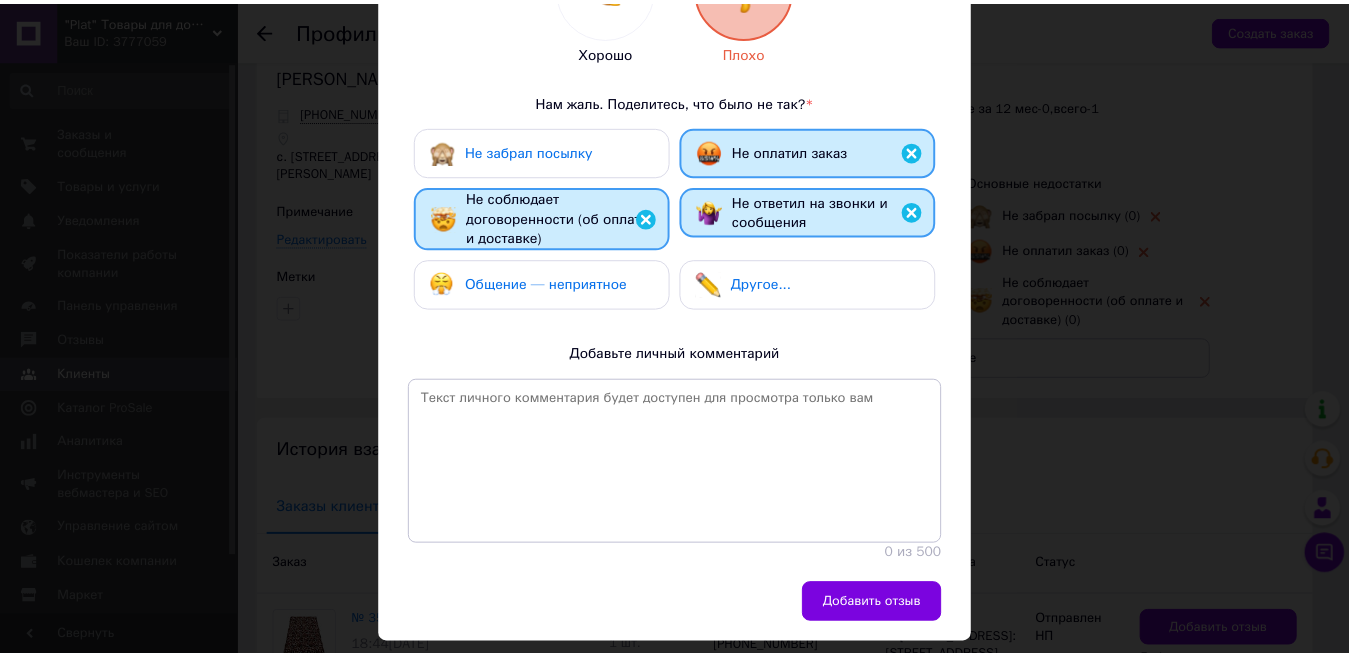 scroll, scrollTop: 336, scrollLeft: 0, axis: vertical 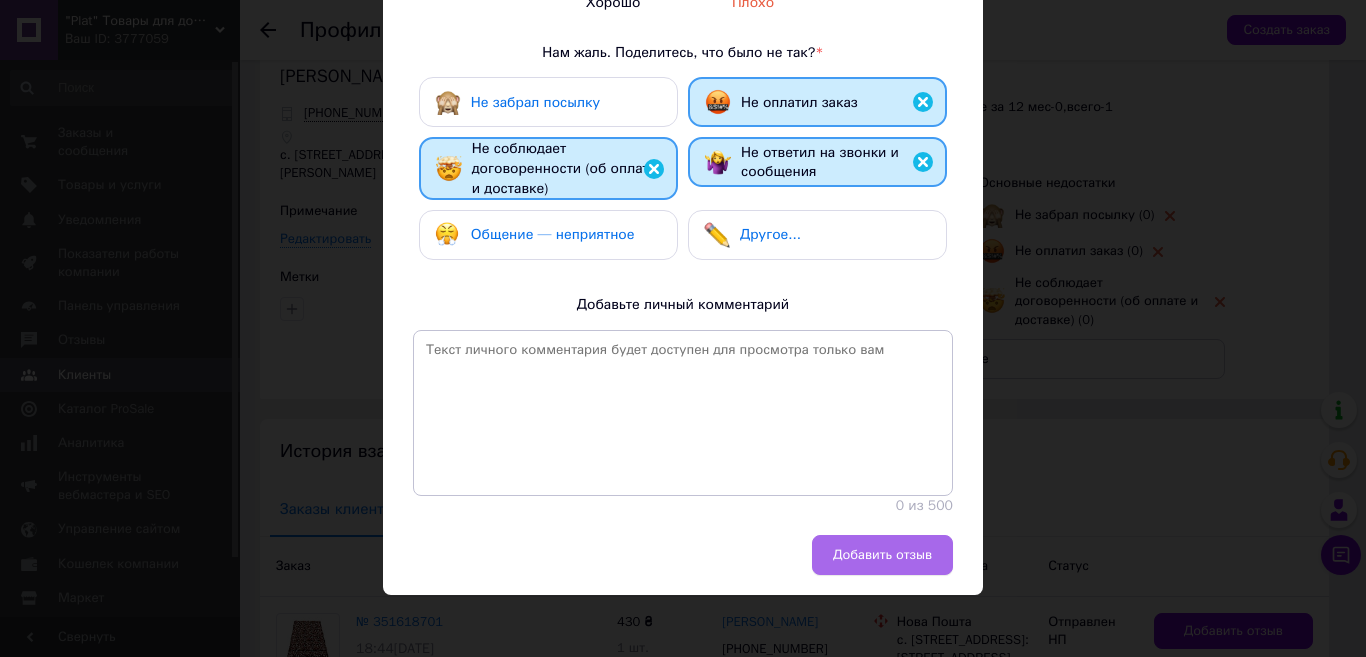 click on "Добавить отзыв" at bounding box center (882, 555) 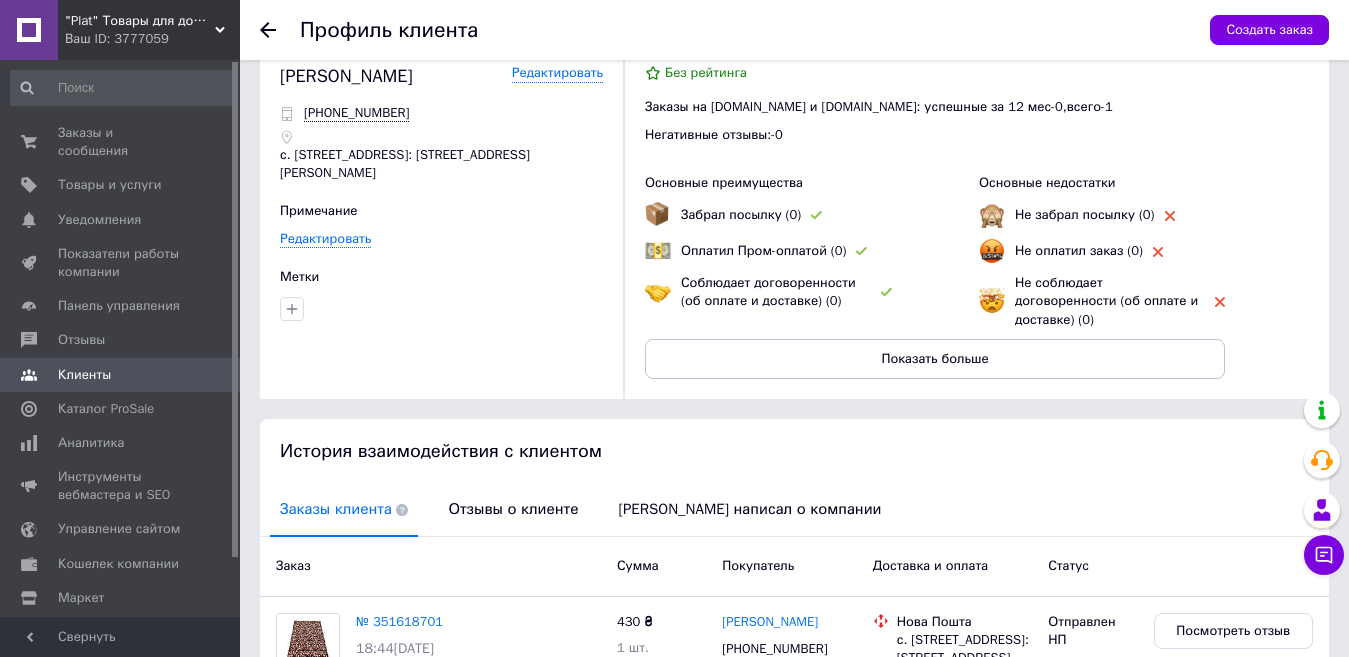 click on "Заказы клиента" at bounding box center [344, 509] 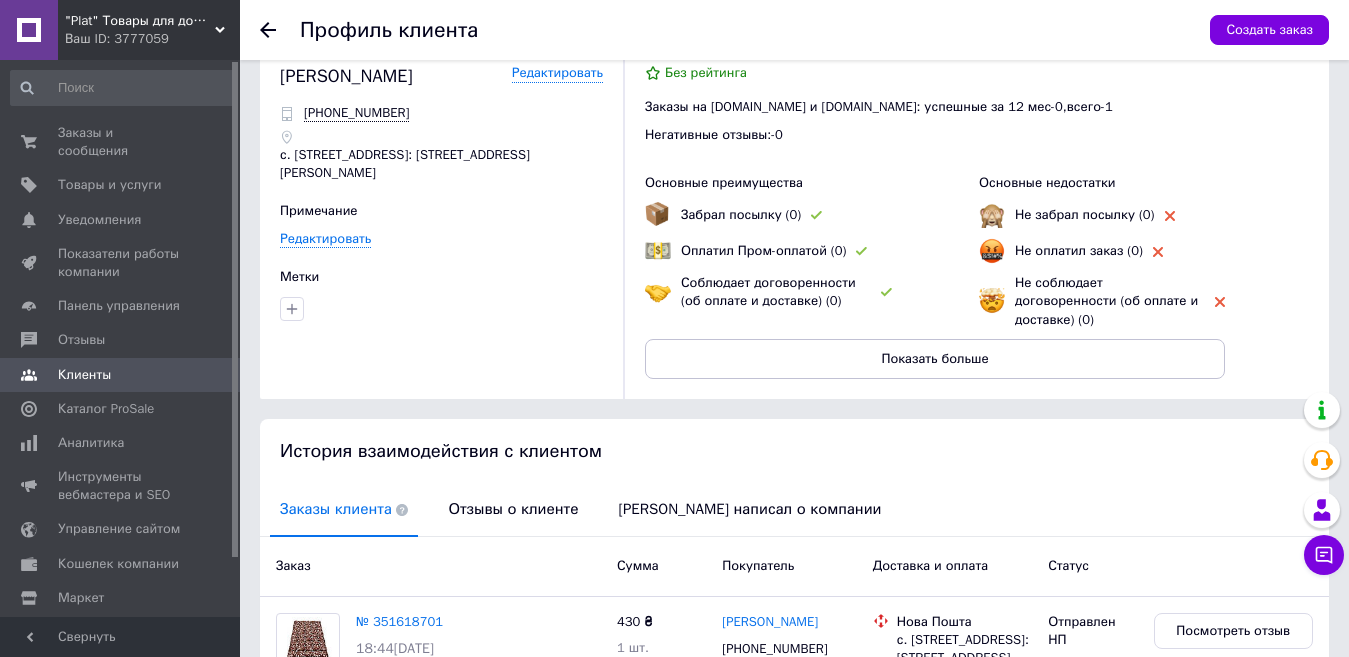 click on "Заказы клиента" at bounding box center (344, 509) 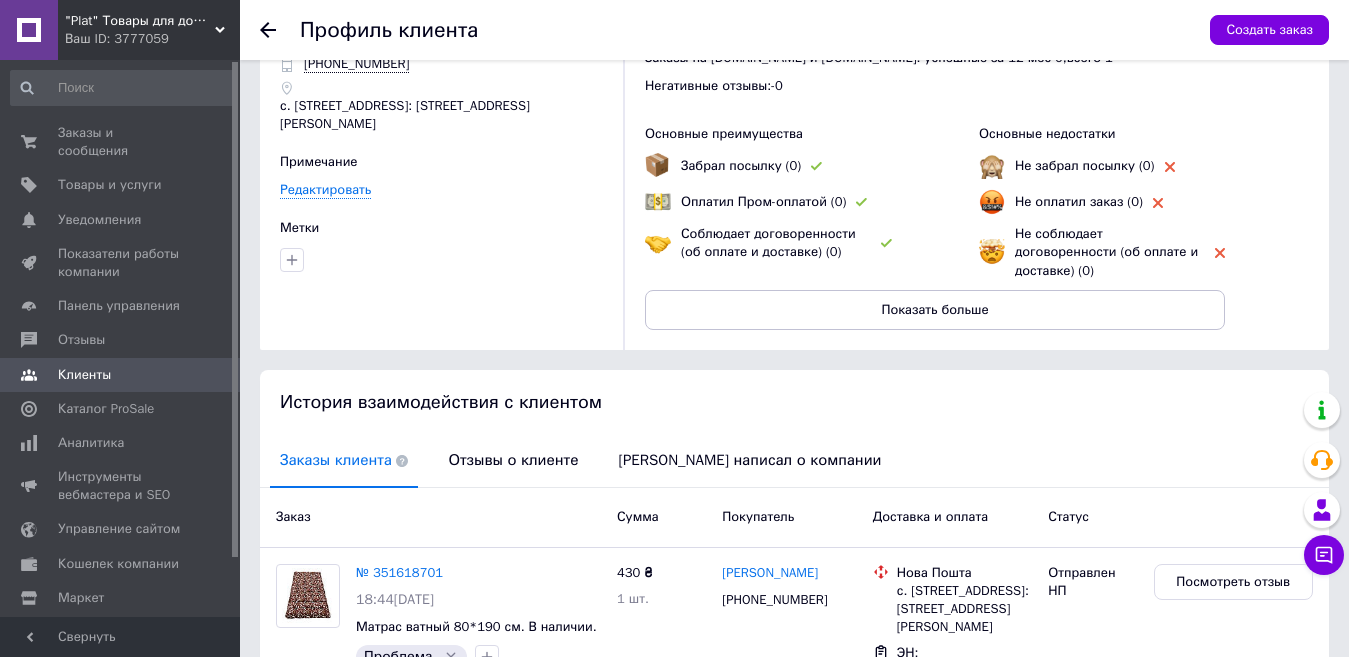 scroll, scrollTop: 0, scrollLeft: 0, axis: both 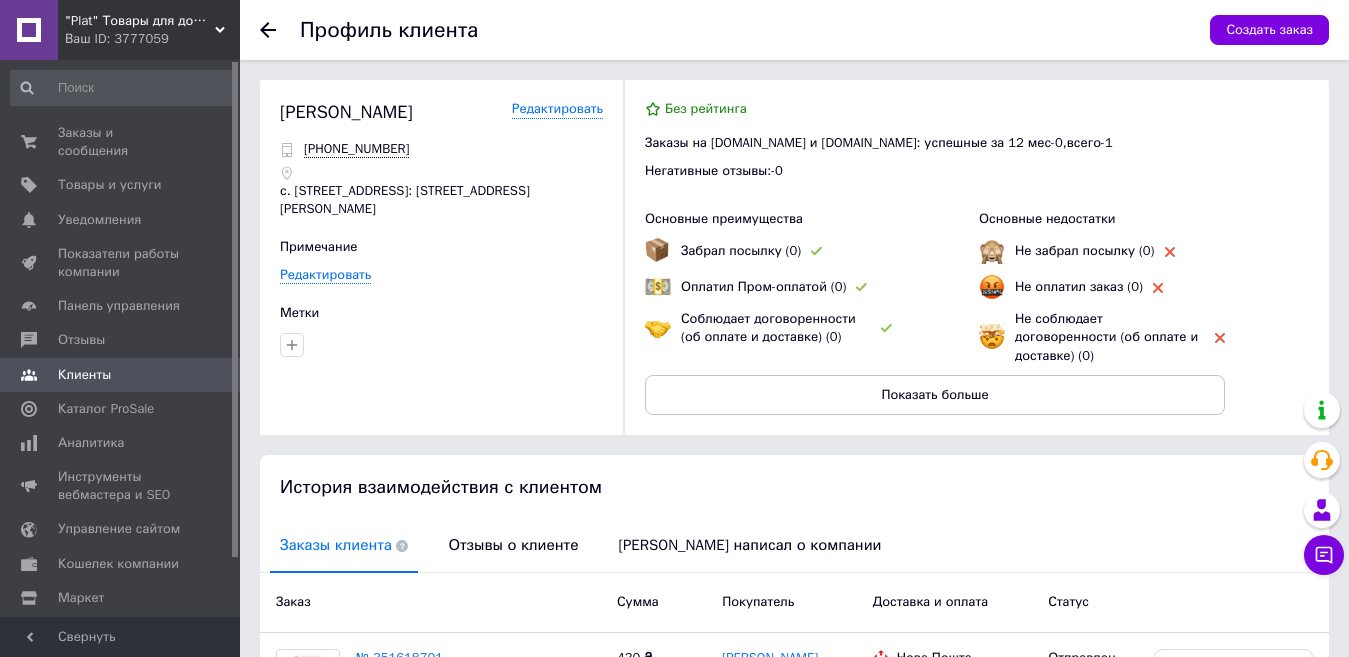 click 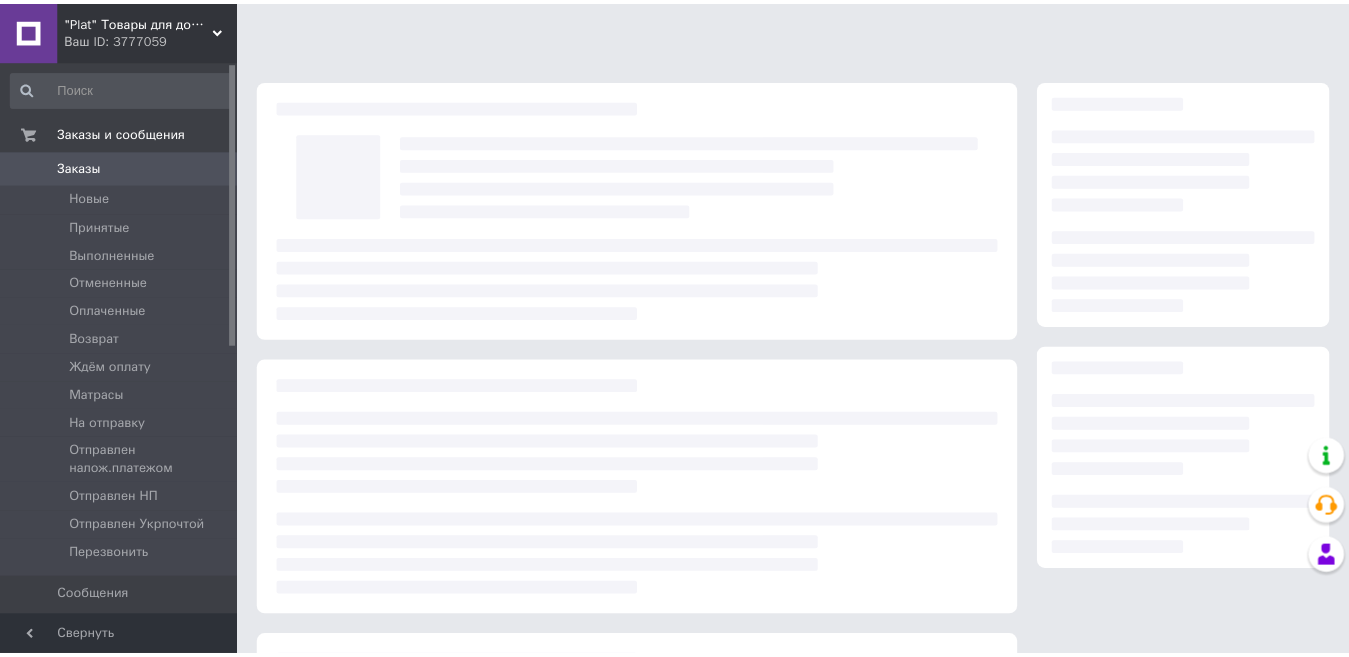 scroll, scrollTop: 0, scrollLeft: 0, axis: both 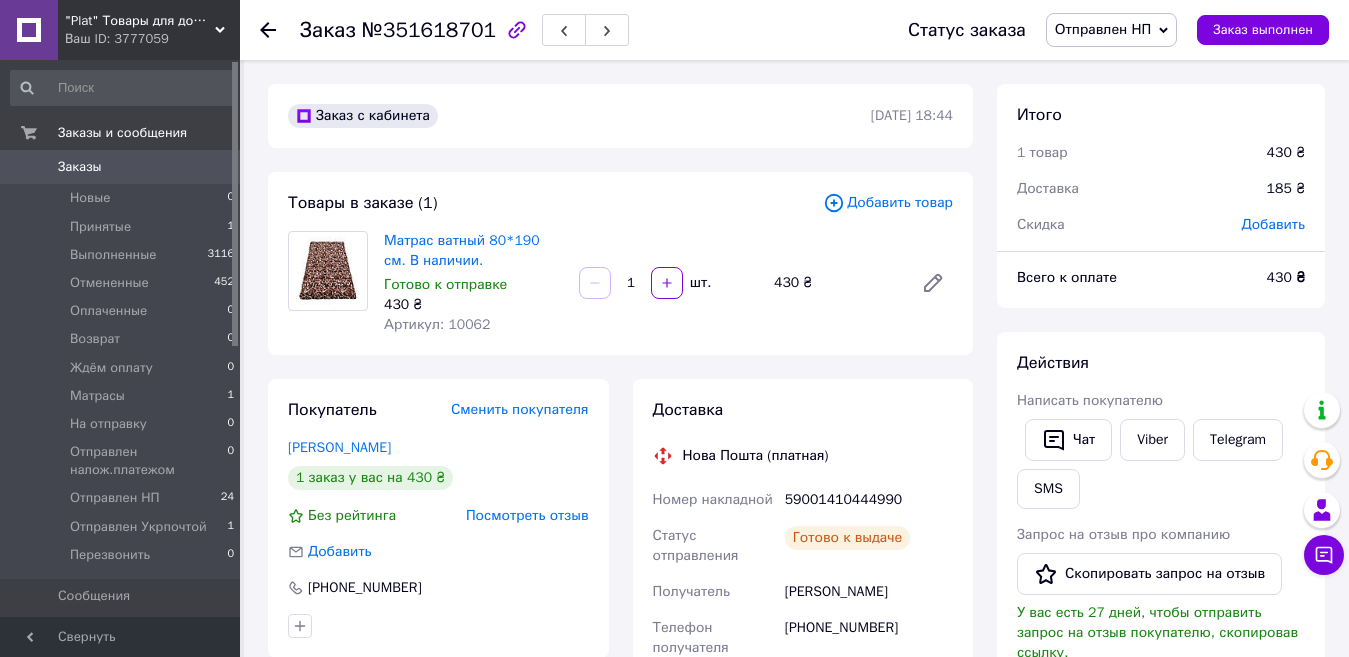 click on "Отправлен НП" at bounding box center (1111, 30) 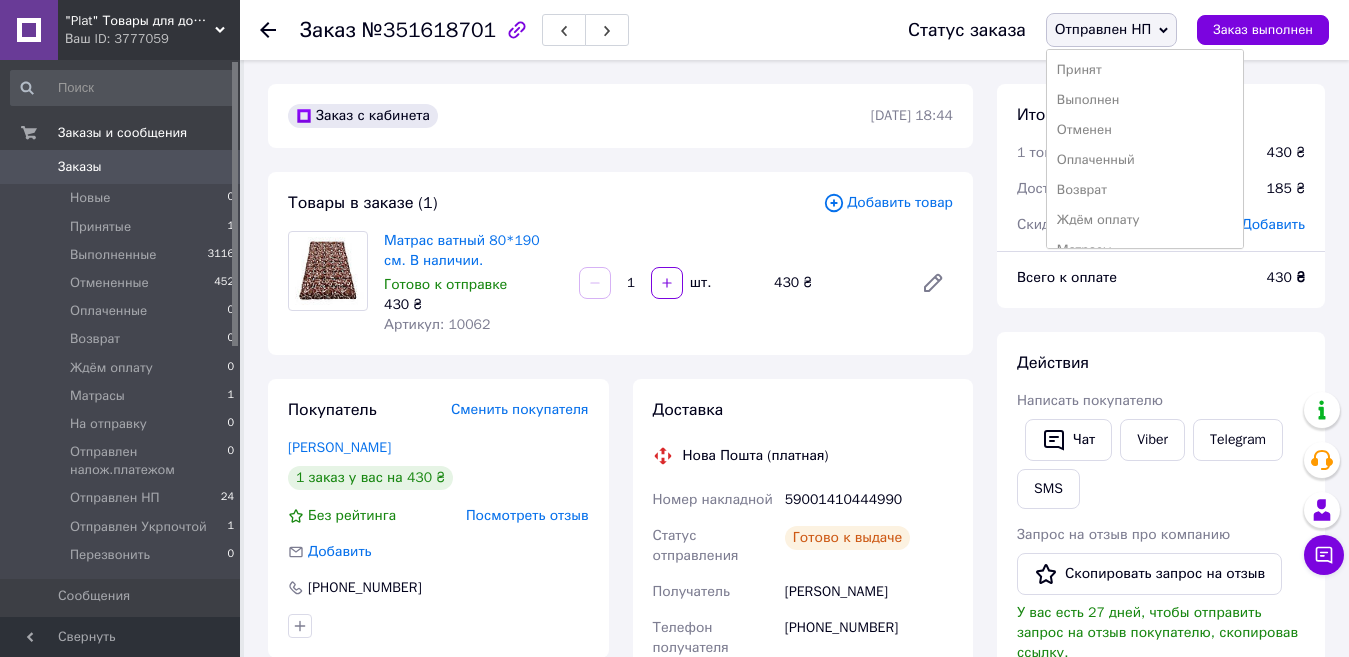 drag, startPoint x: 1248, startPoint y: 104, endPoint x: 1231, endPoint y: 115, distance: 20.248457 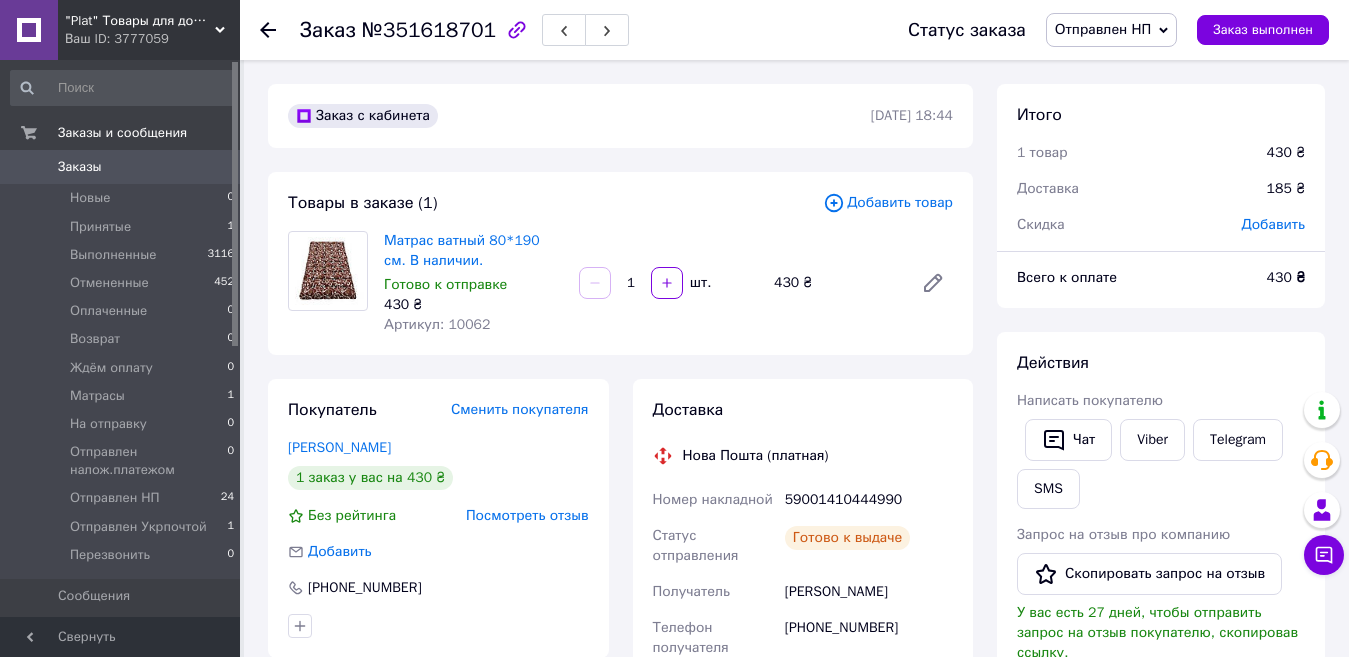 click on "Отправлен НП" at bounding box center (1103, 29) 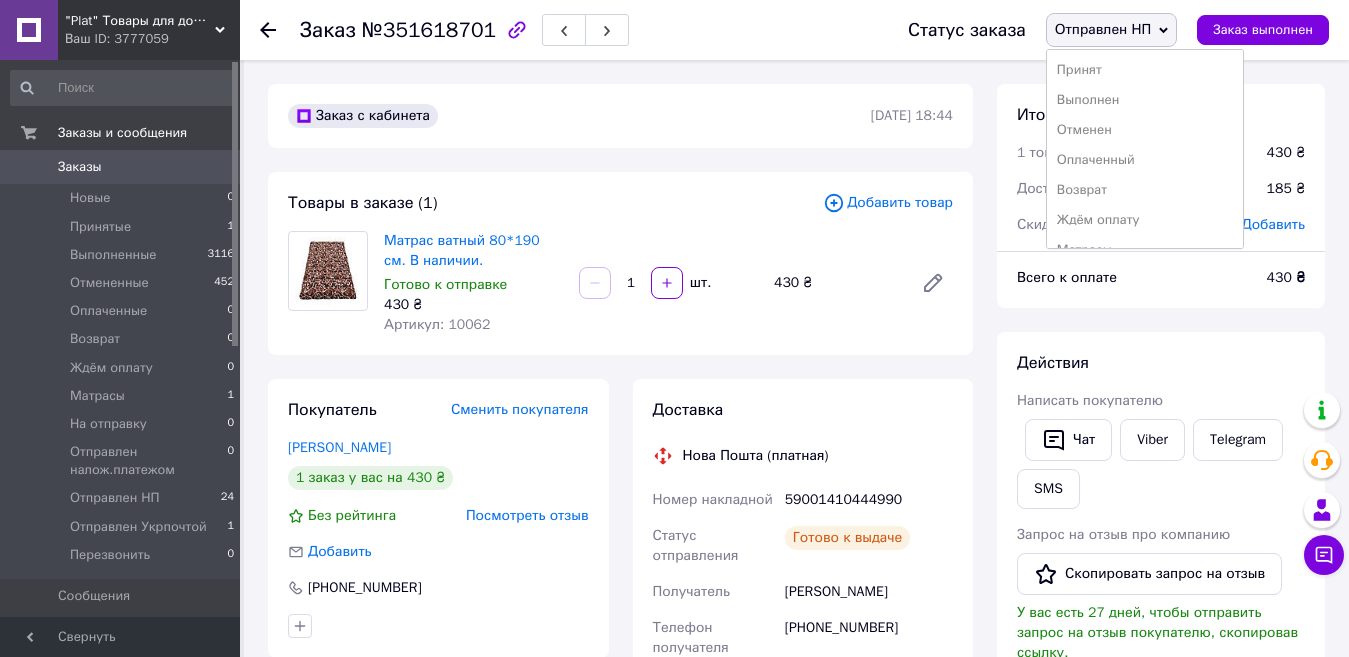 click on "Заказ с кабинета 07.07.2025 | 18:44 Товары в заказе (1) Добавить товар Матрас ватный 80*190 см. В наличии. Готово к отправке 430 ₴ Артикул: 10062 1   шт. 430 ₴ Покупатель Сменить покупателя Майоренко Владислав 1 заказ у вас на 430 ₴ Без рейтинга   Посмотреть отзыв Добавить +380684986613 Оплата Наложенный платеж Доставка Нова Пошта (платная) Номер накладной 59001410444990 Статус отправления Готово к выдаче Получатель Майоренко Владислав Телефон получателя +380684986613 Адрес с. Малая Перещепина, №1: ул. Клименко, 13 А Плательщик Получатель Стоимость доставки 185 ₴ Плательщик Получатель Майоренко" at bounding box center [620, 764] 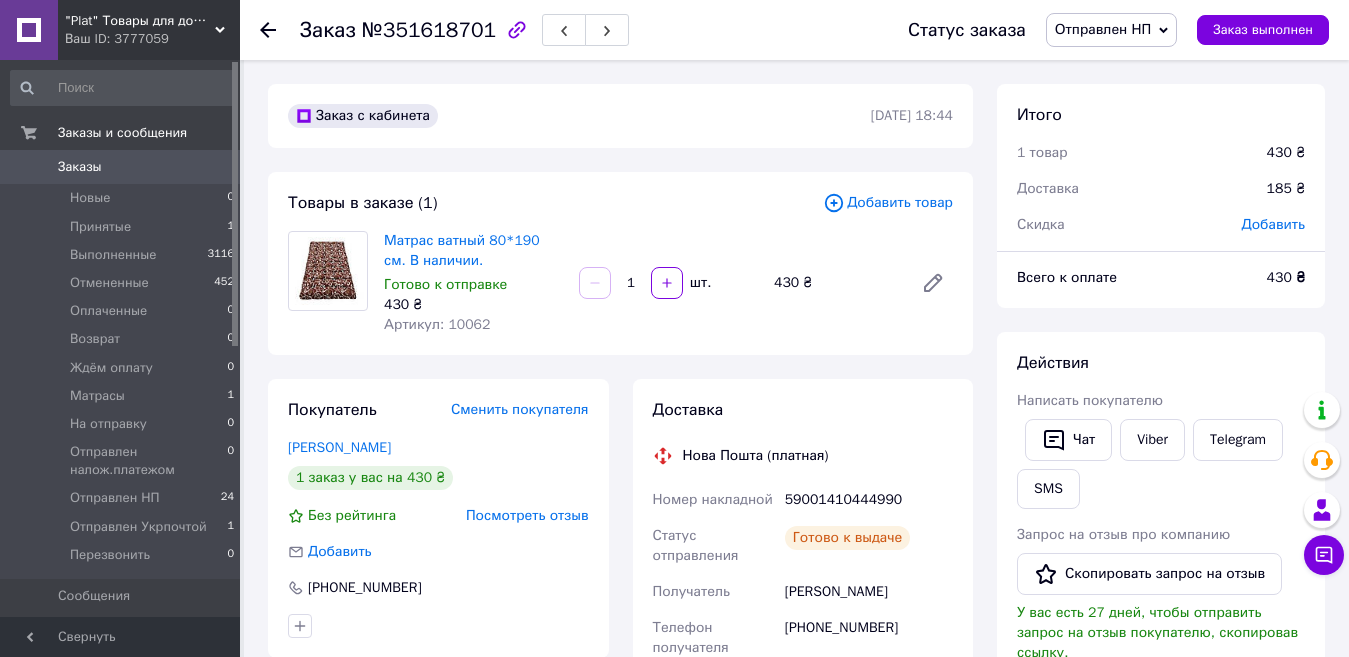 click on "Заказы" at bounding box center (80, 167) 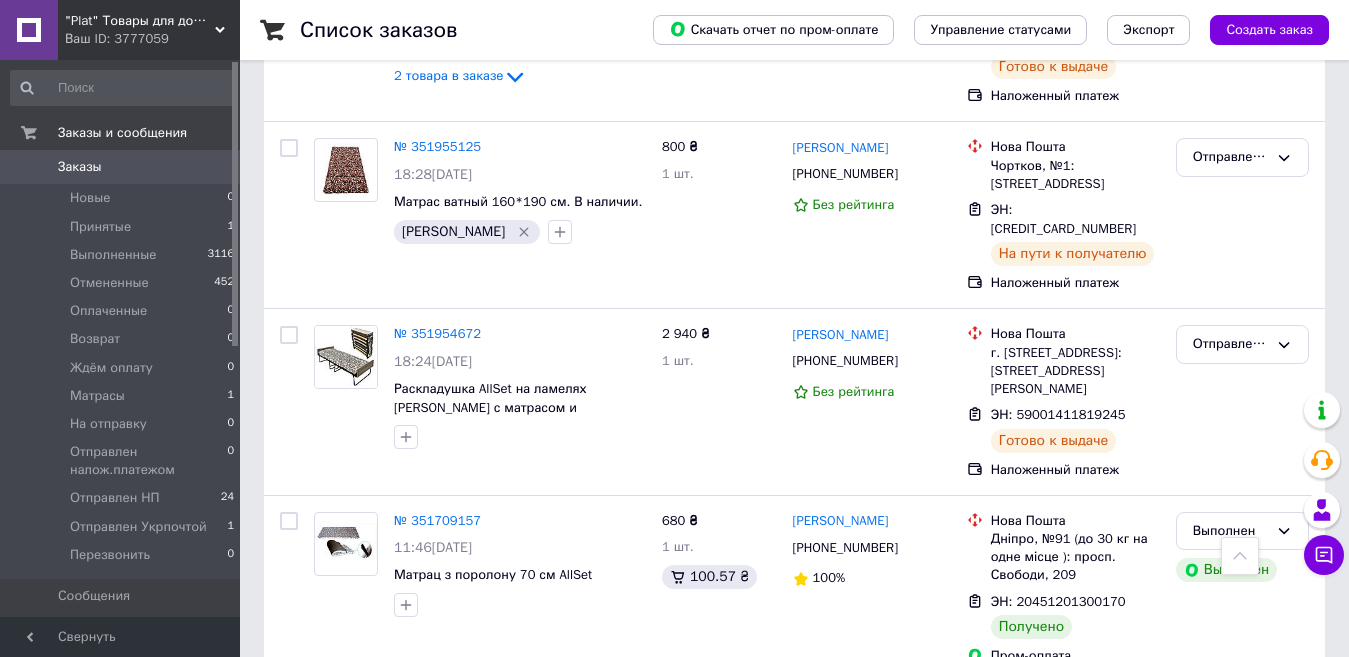 scroll, scrollTop: 533, scrollLeft: 0, axis: vertical 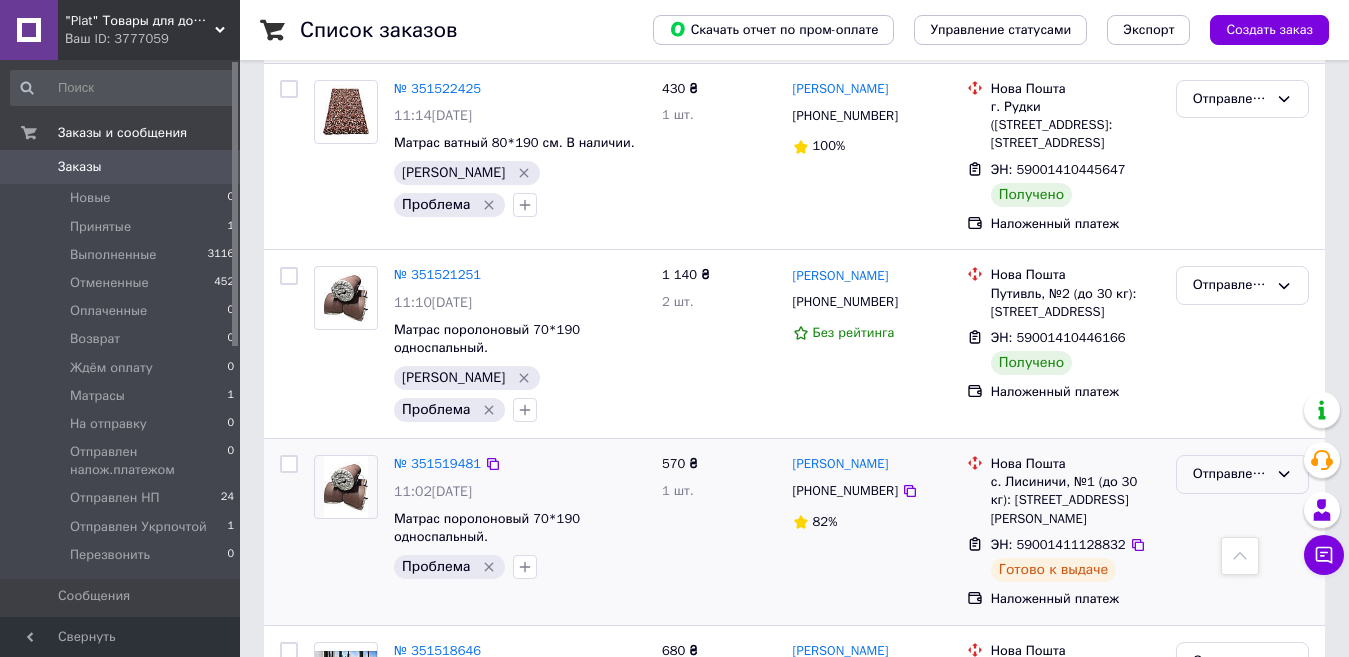 click 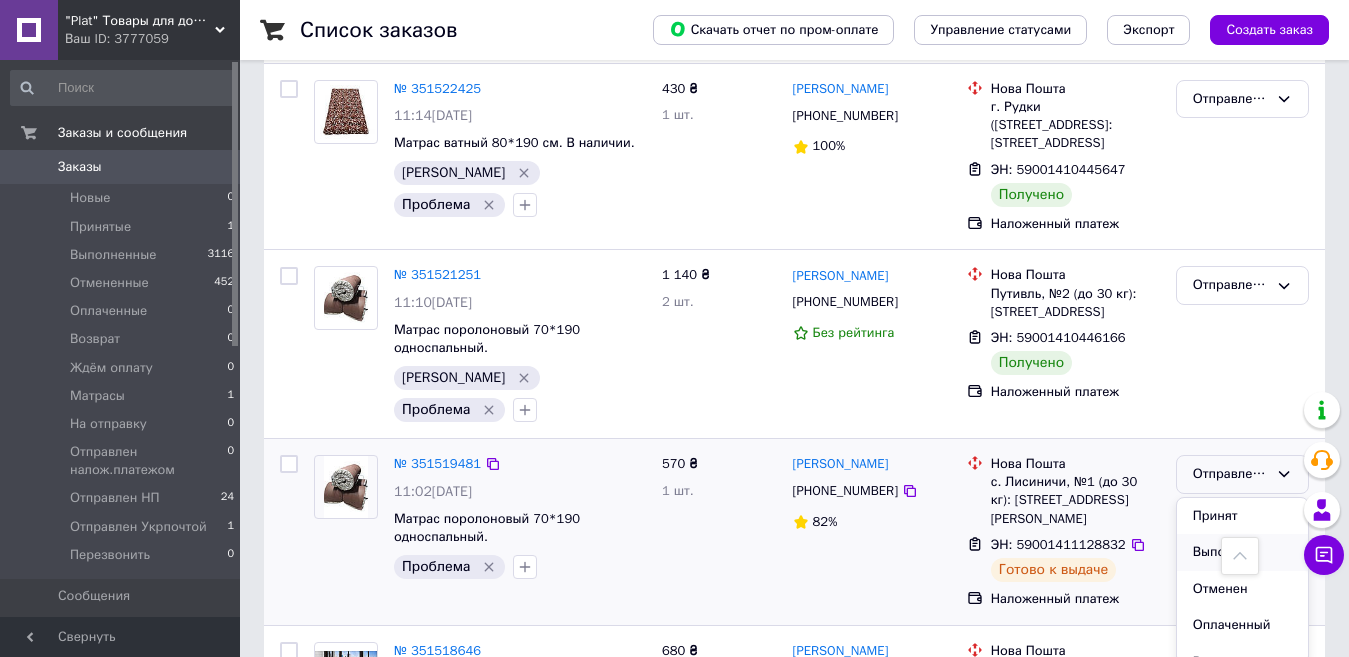 click on "Выполнен" at bounding box center (1242, 552) 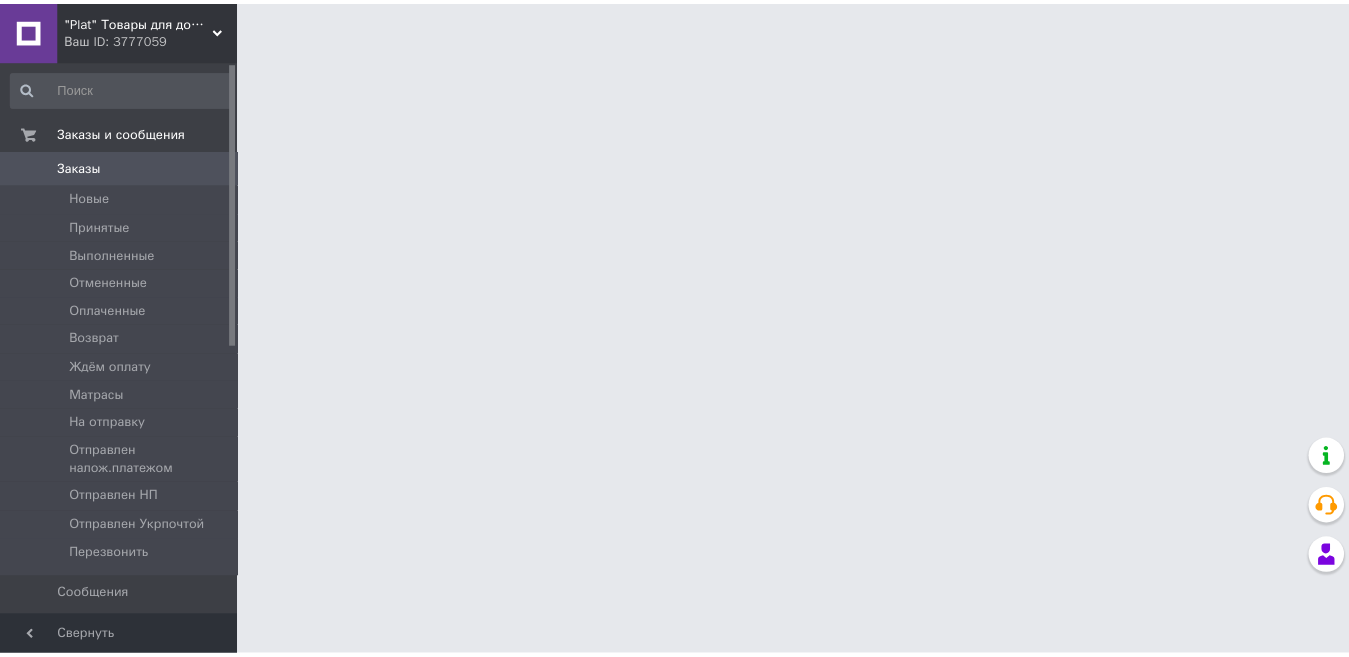 scroll, scrollTop: 0, scrollLeft: 0, axis: both 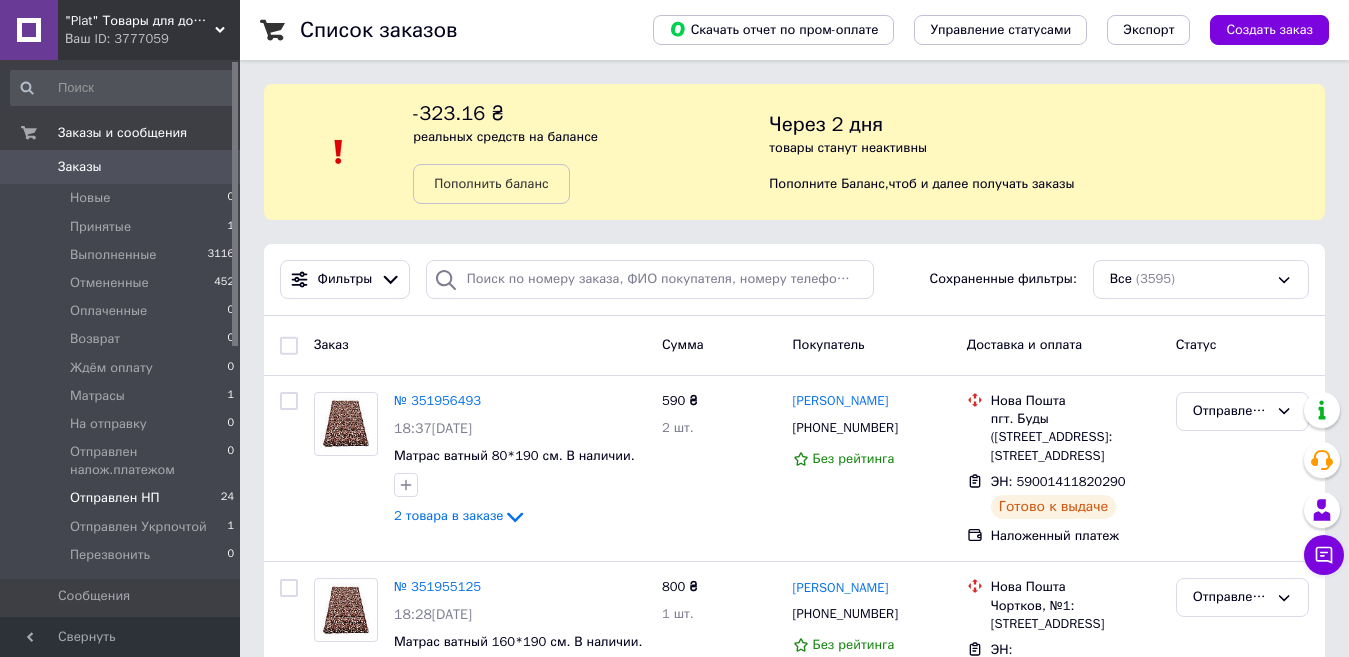 click on "Отправлен НП" at bounding box center [115, 498] 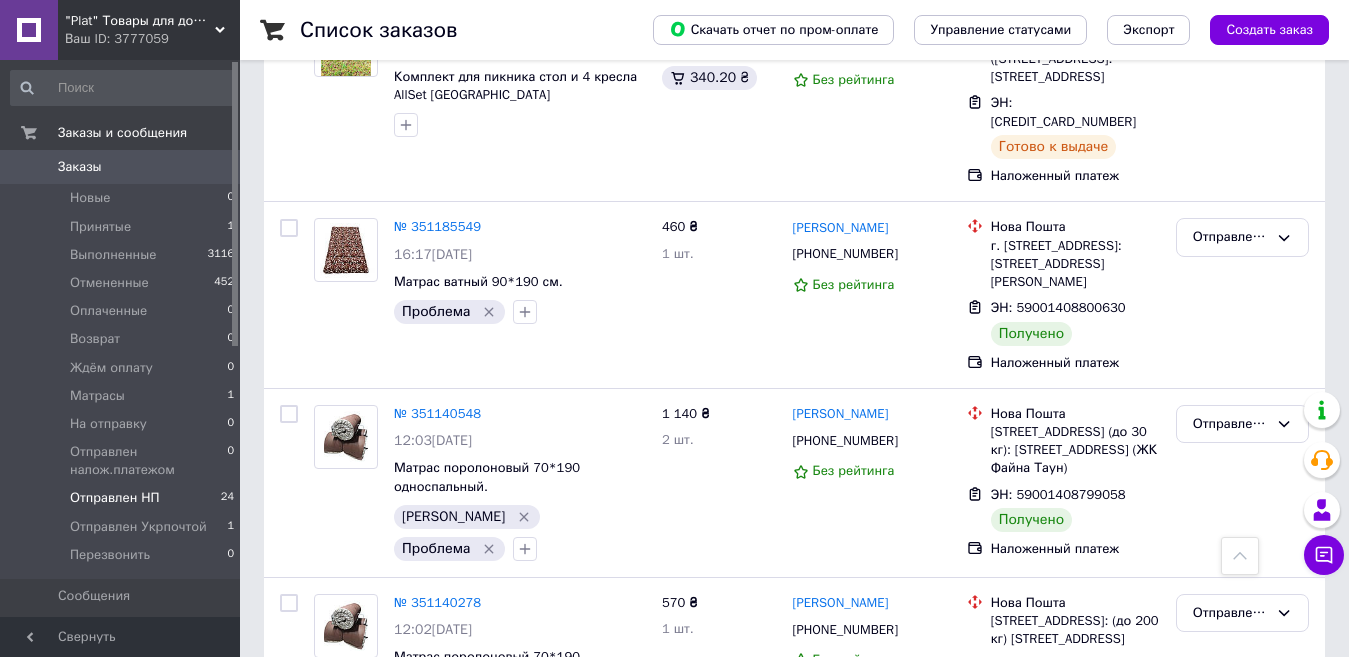 scroll, scrollTop: 2334, scrollLeft: 0, axis: vertical 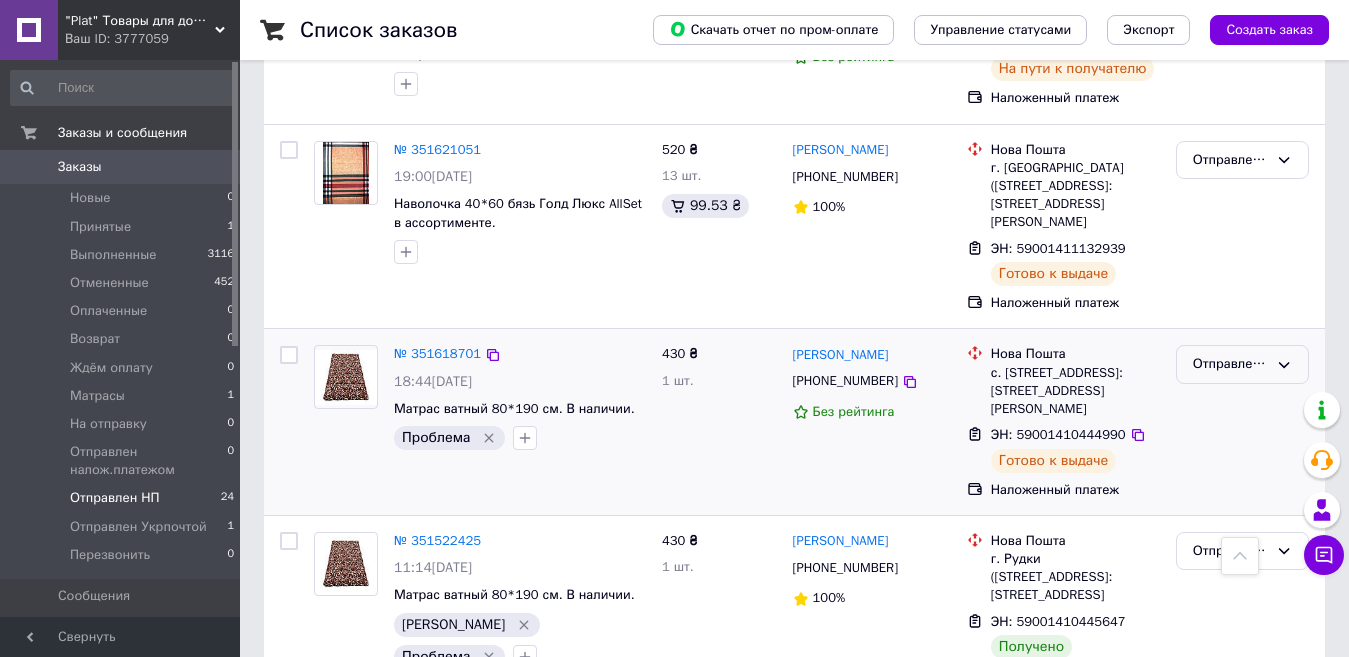 click 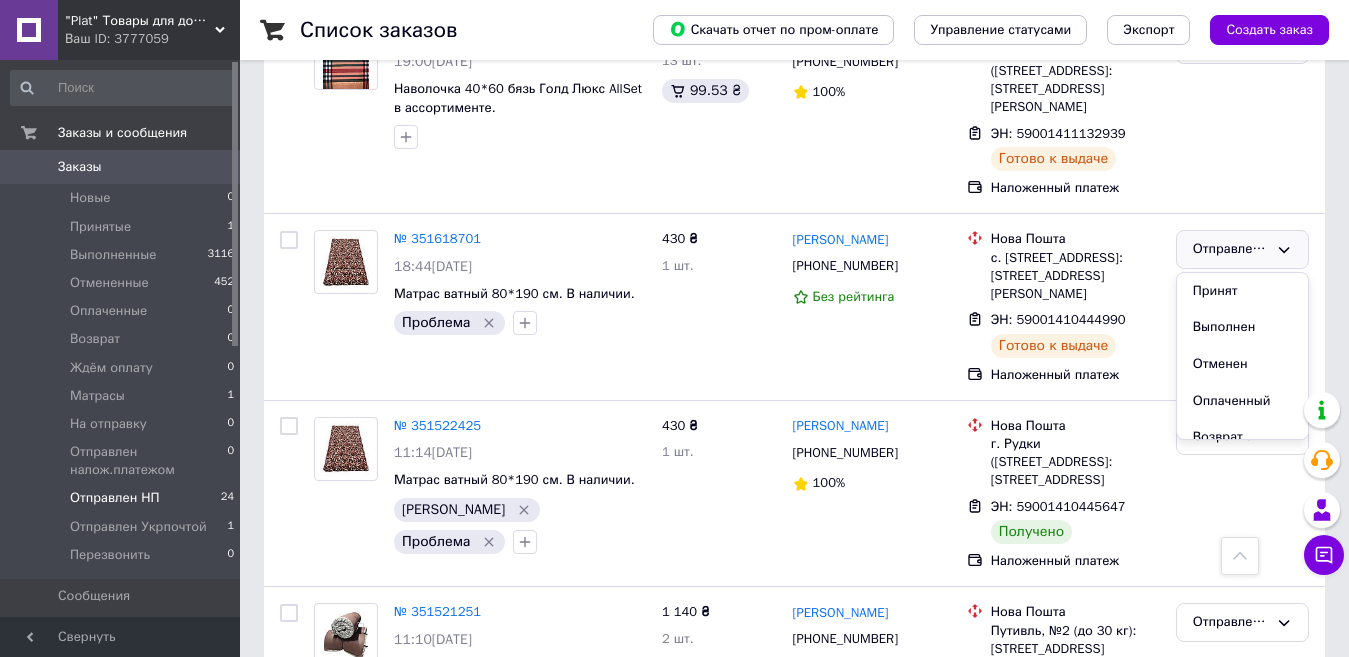 scroll, scrollTop: 1232, scrollLeft: 0, axis: vertical 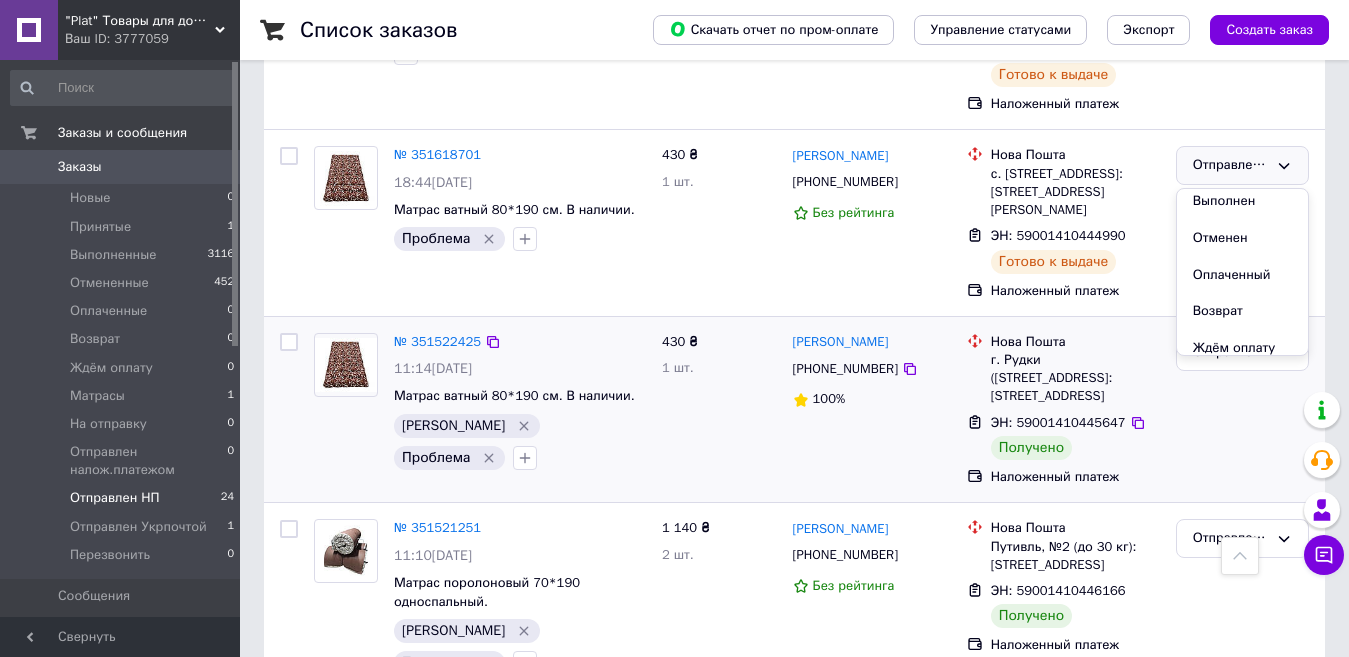 click on "Возврат" at bounding box center (1242, 311) 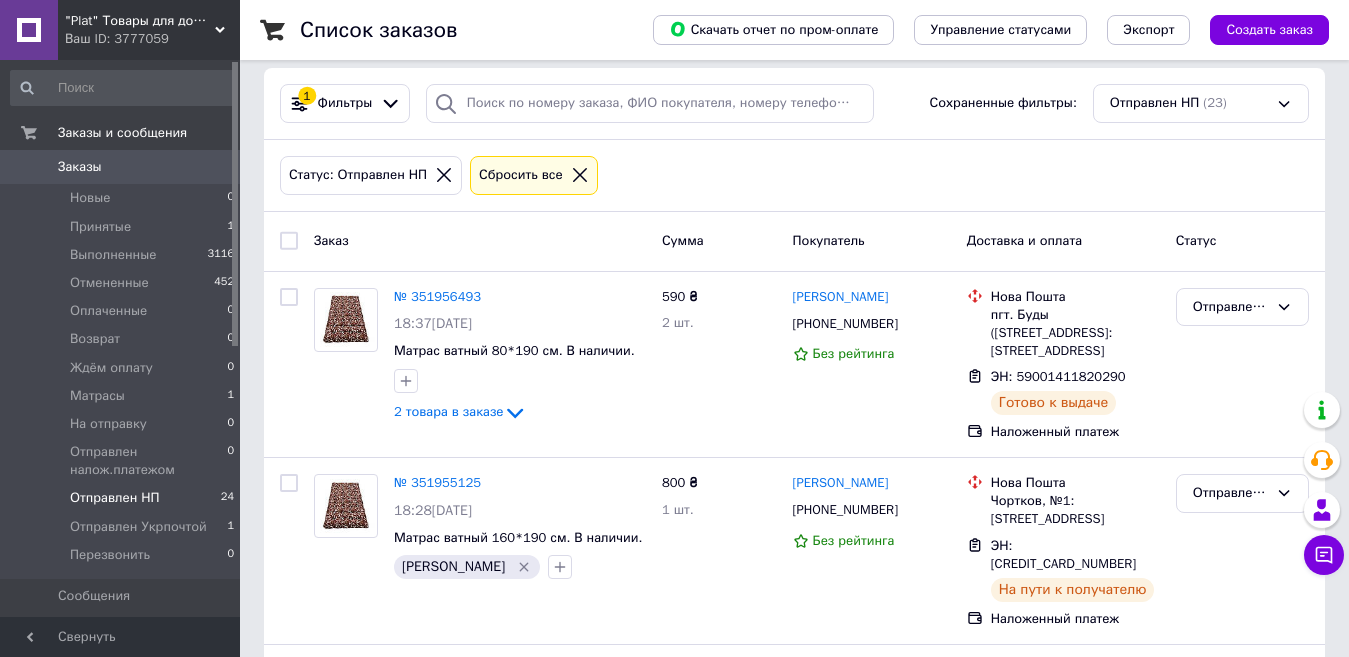 scroll, scrollTop: 0, scrollLeft: 0, axis: both 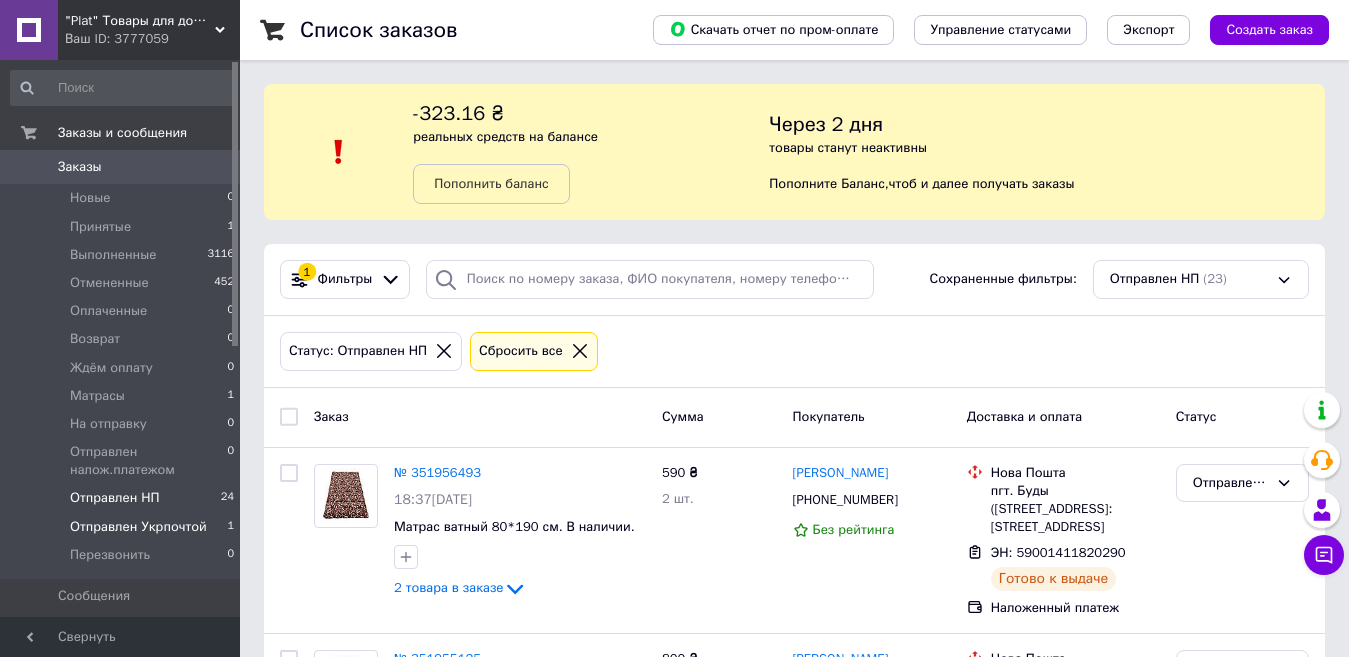 click on "Отправлен Укрпочтой" at bounding box center (138, 527) 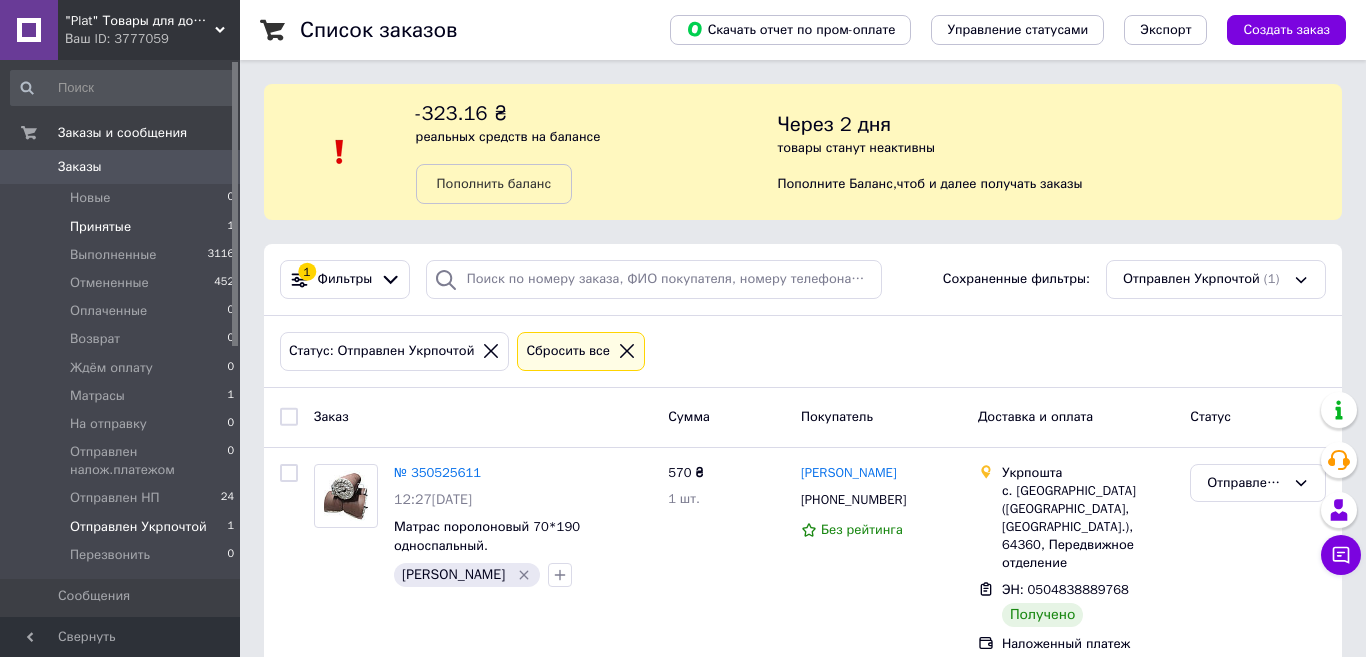click on "Принятые" at bounding box center [100, 227] 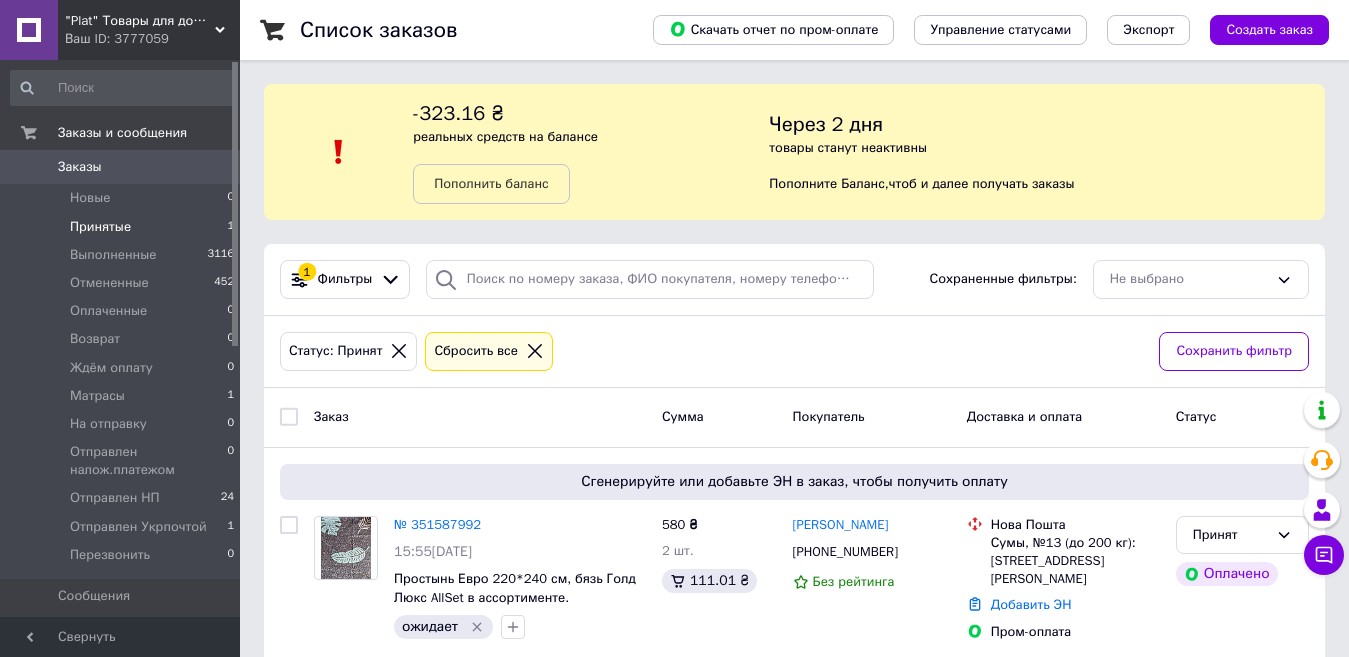 click on "Заказы" at bounding box center (80, 167) 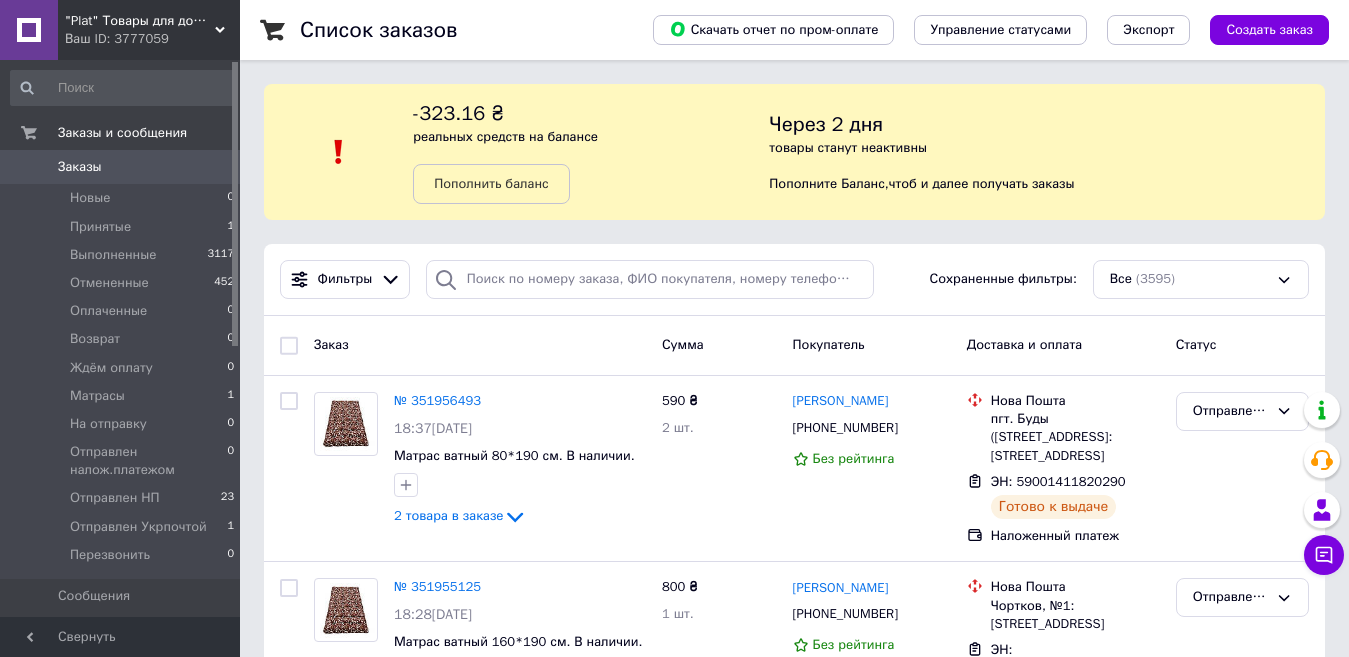 click on "Заказы" at bounding box center [80, 167] 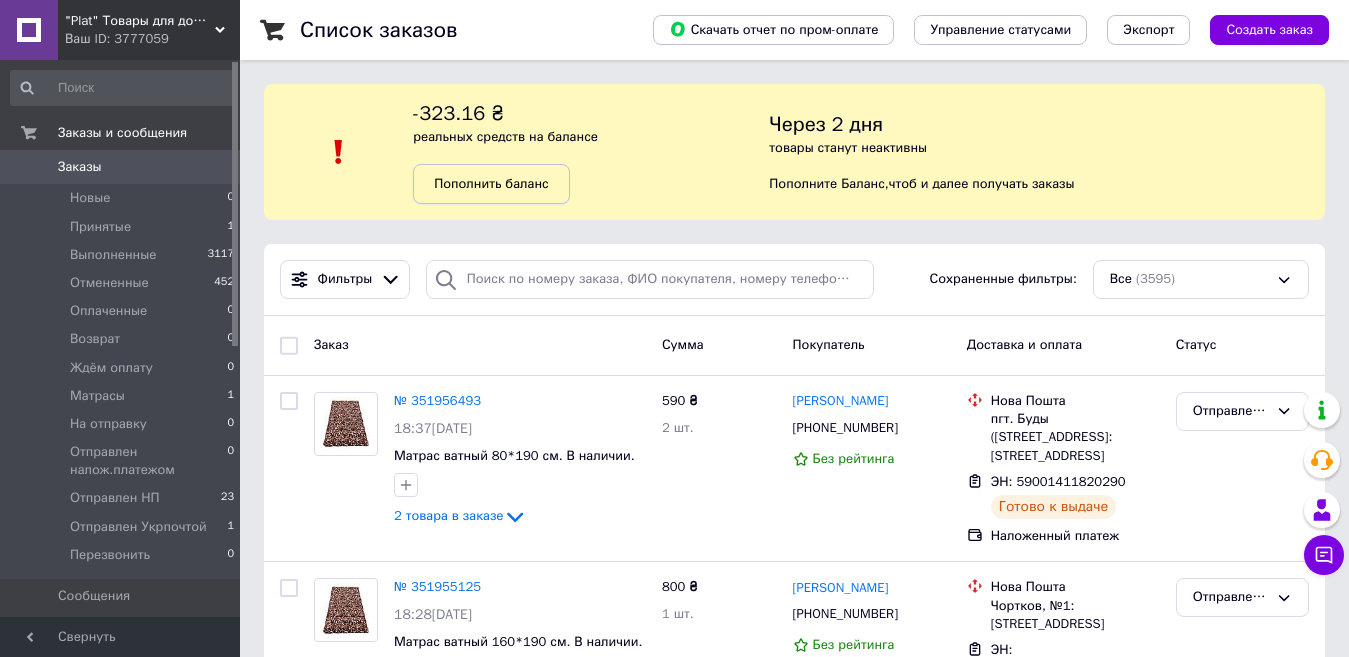 click on "Пополнить баланс" at bounding box center [491, 183] 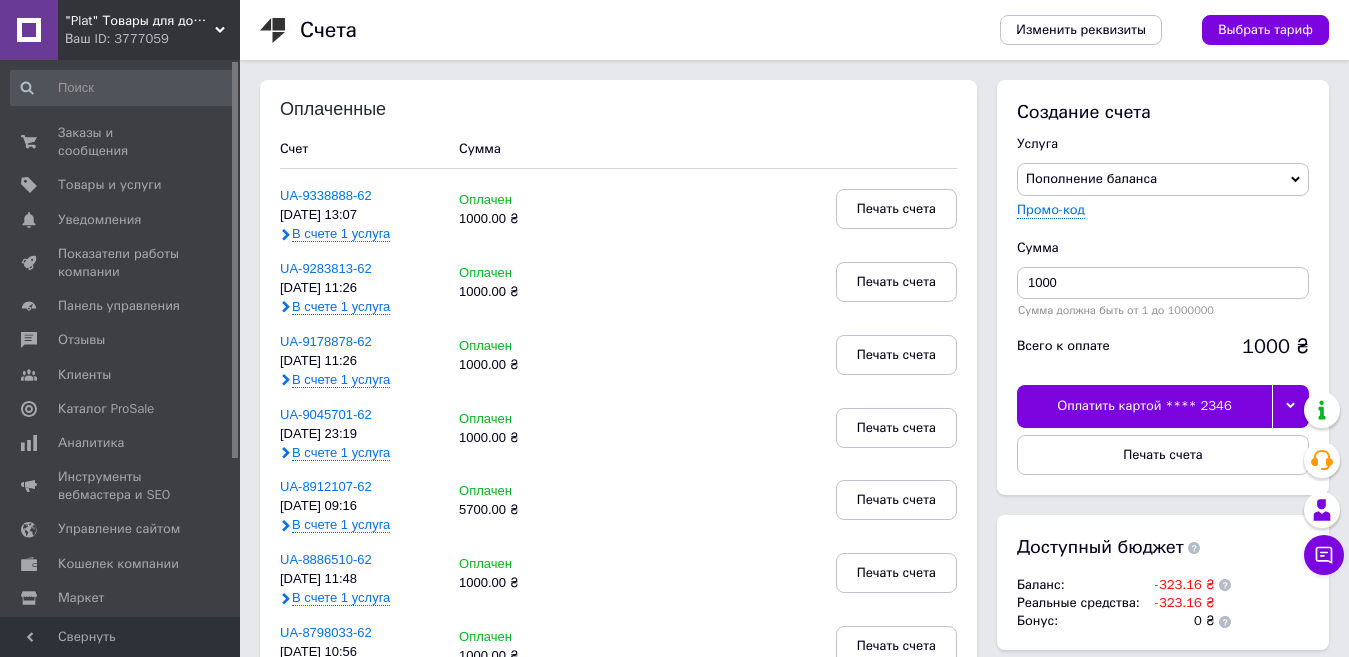click at bounding box center [1290, 406] 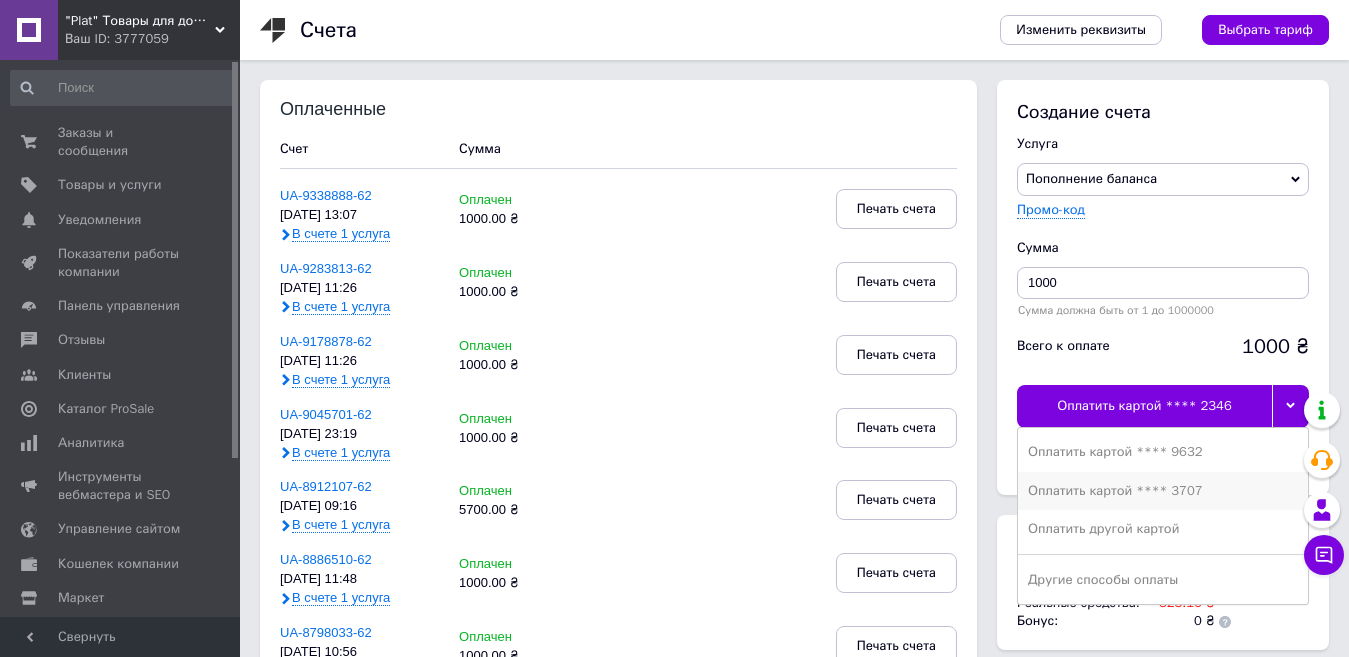 click on "Оплатить картой  **** 3707" at bounding box center [1163, 491] 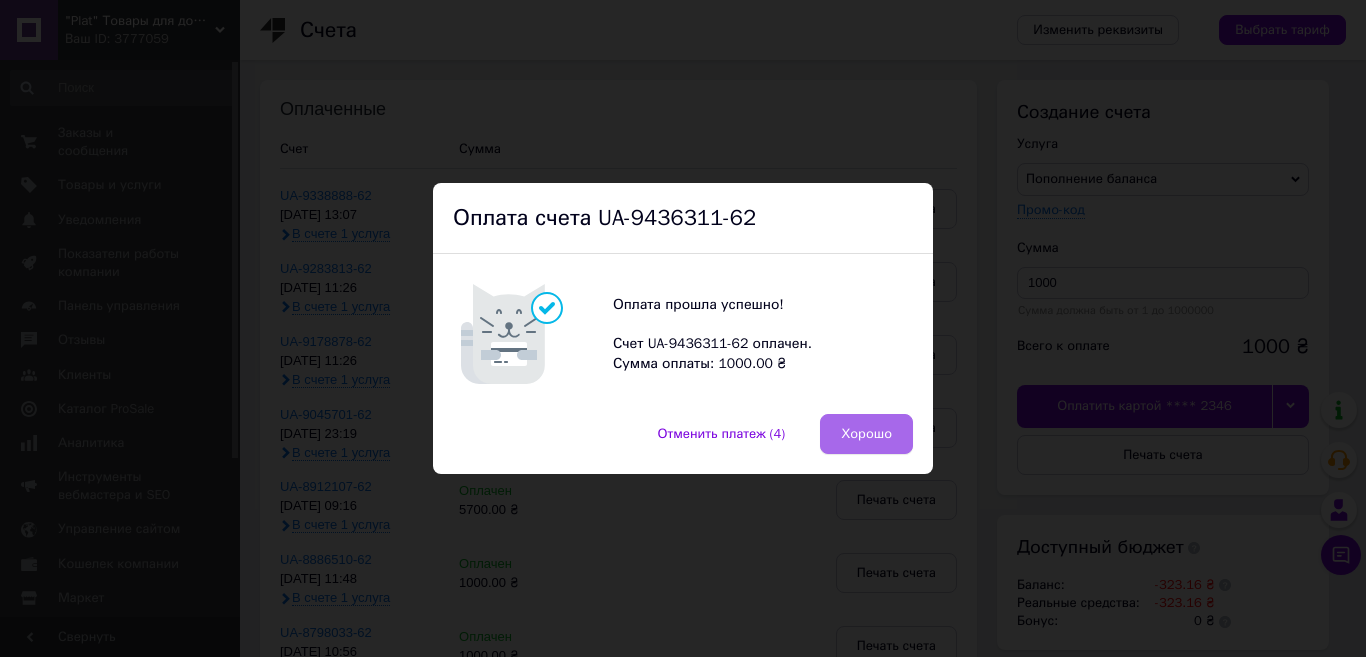 click on "Хорошо" at bounding box center [866, 434] 